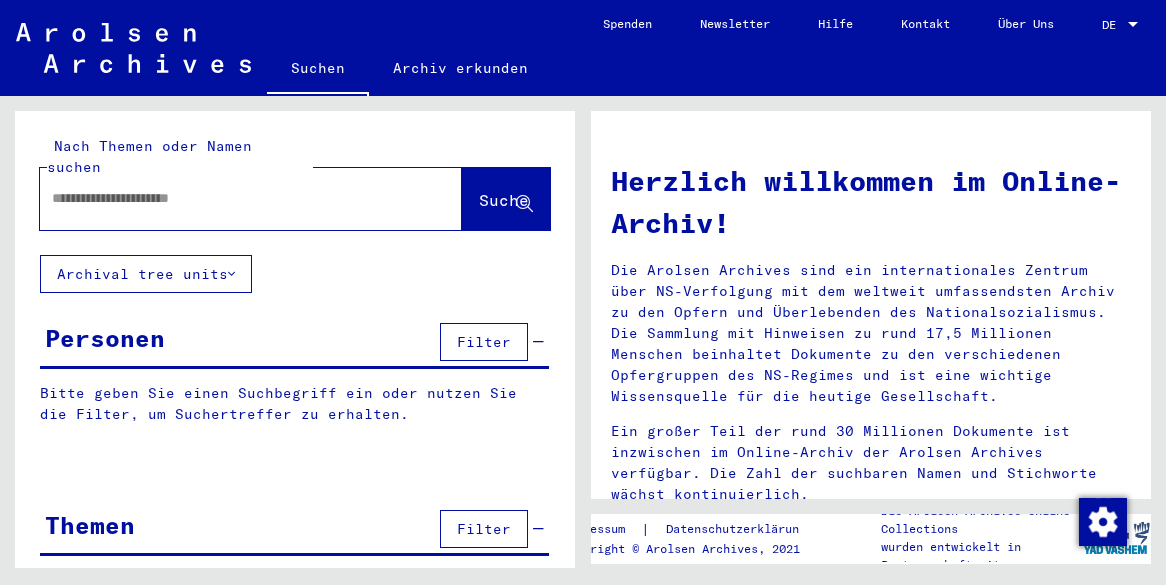 scroll, scrollTop: 0, scrollLeft: 0, axis: both 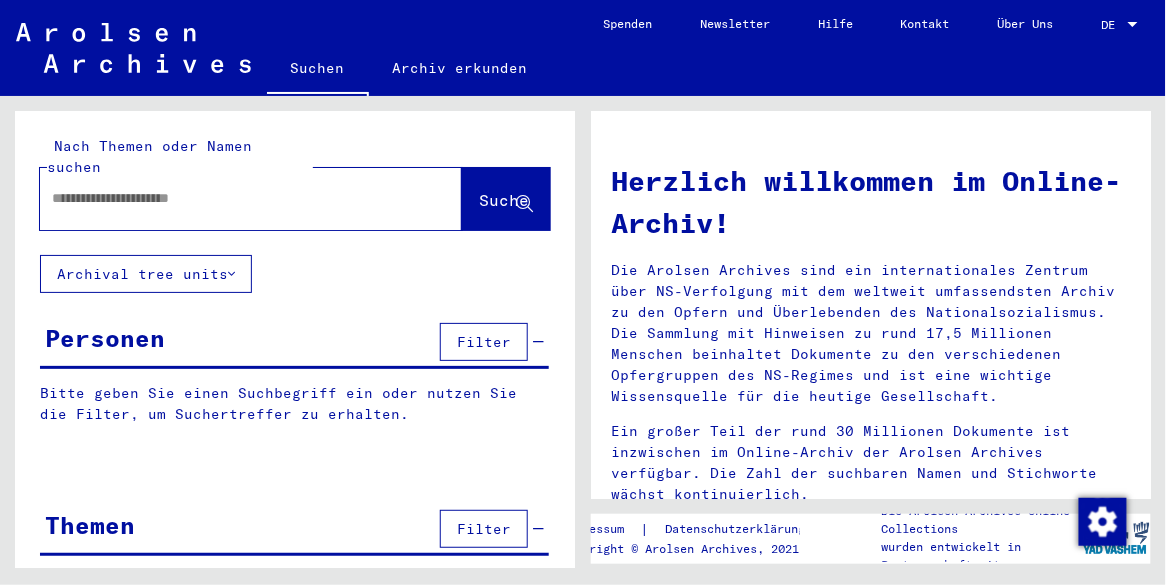 click at bounding box center (227, 198) 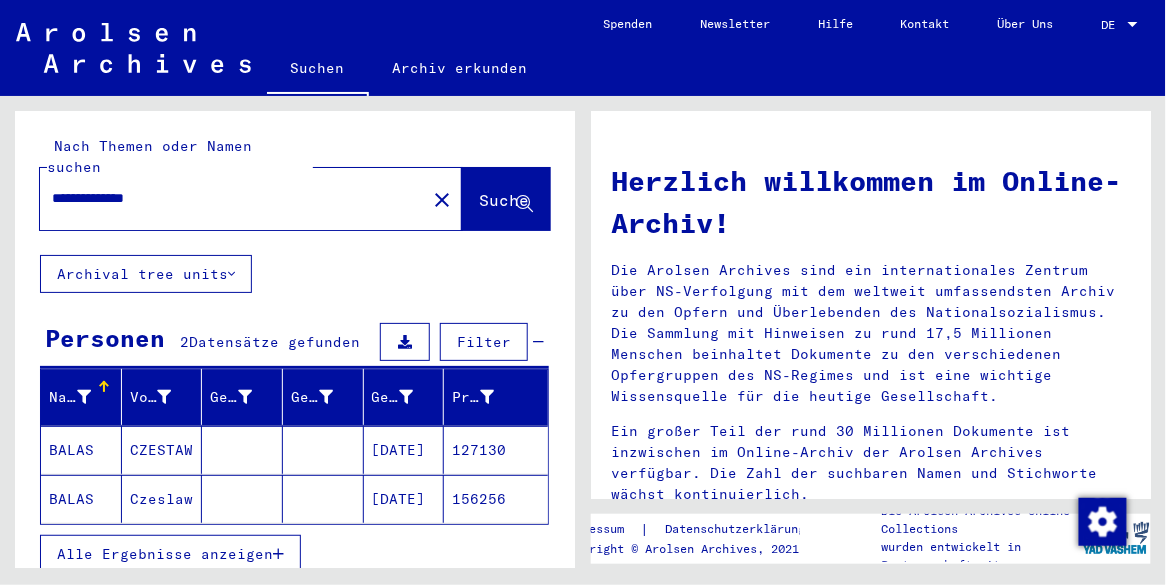 click at bounding box center [323, 499] 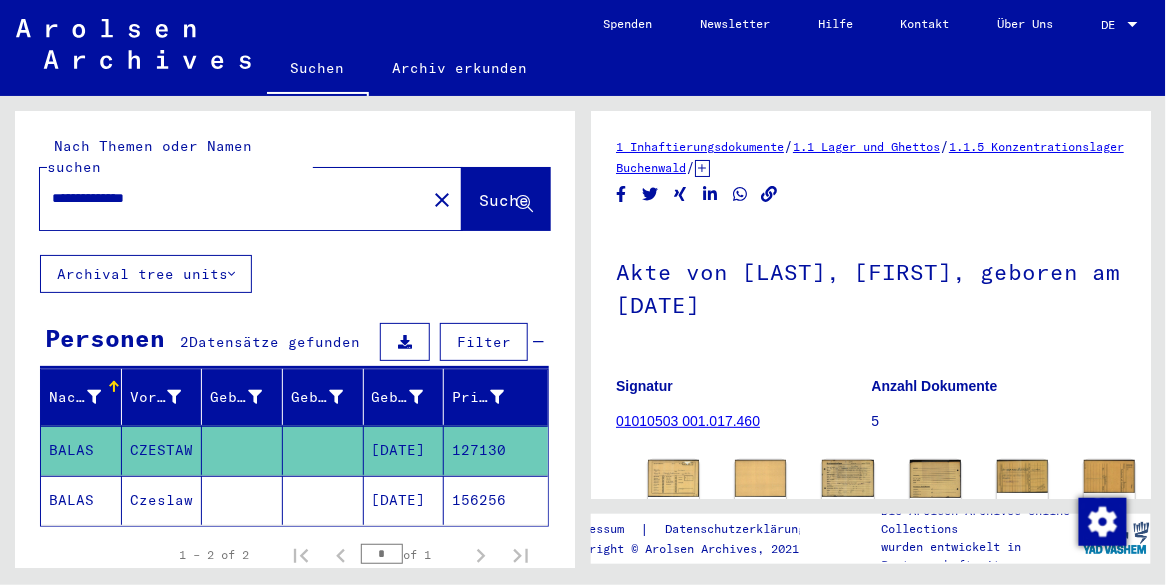 scroll, scrollTop: 0, scrollLeft: 0, axis: both 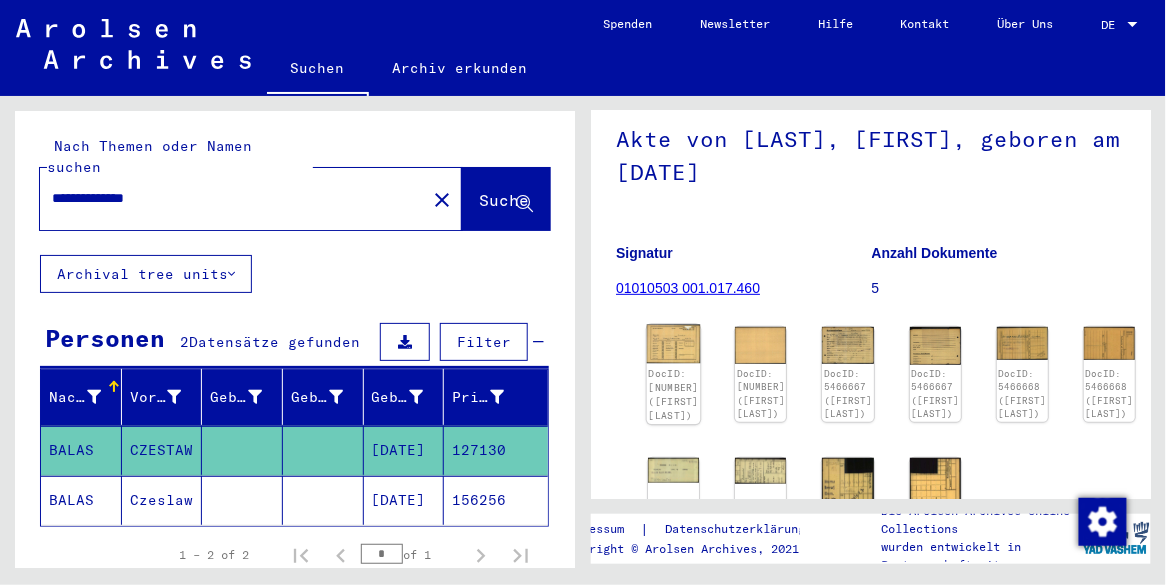 click 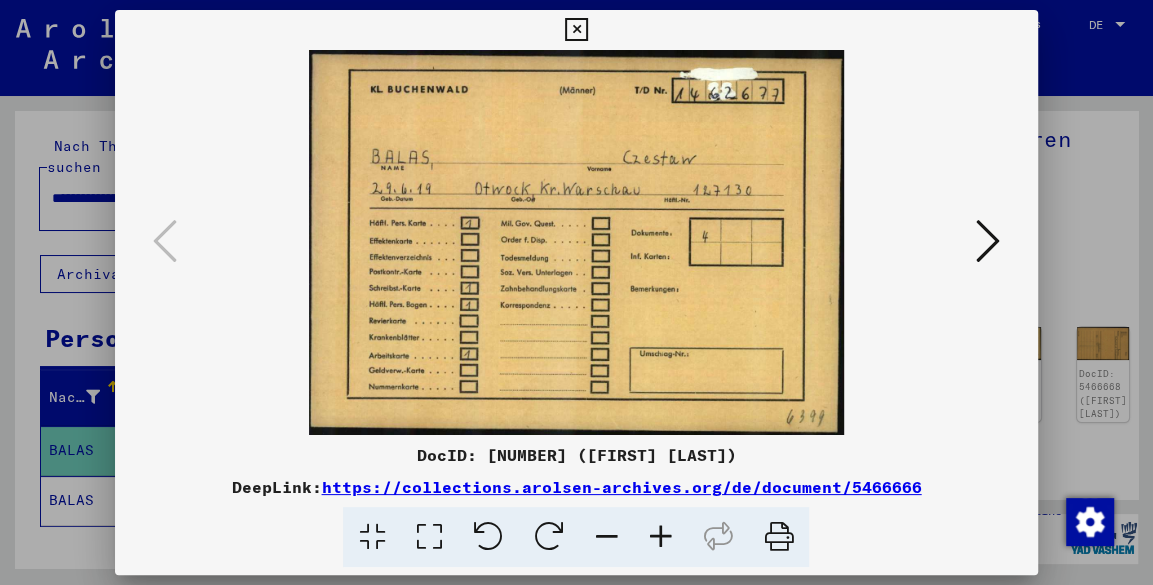 click at bounding box center (576, 30) 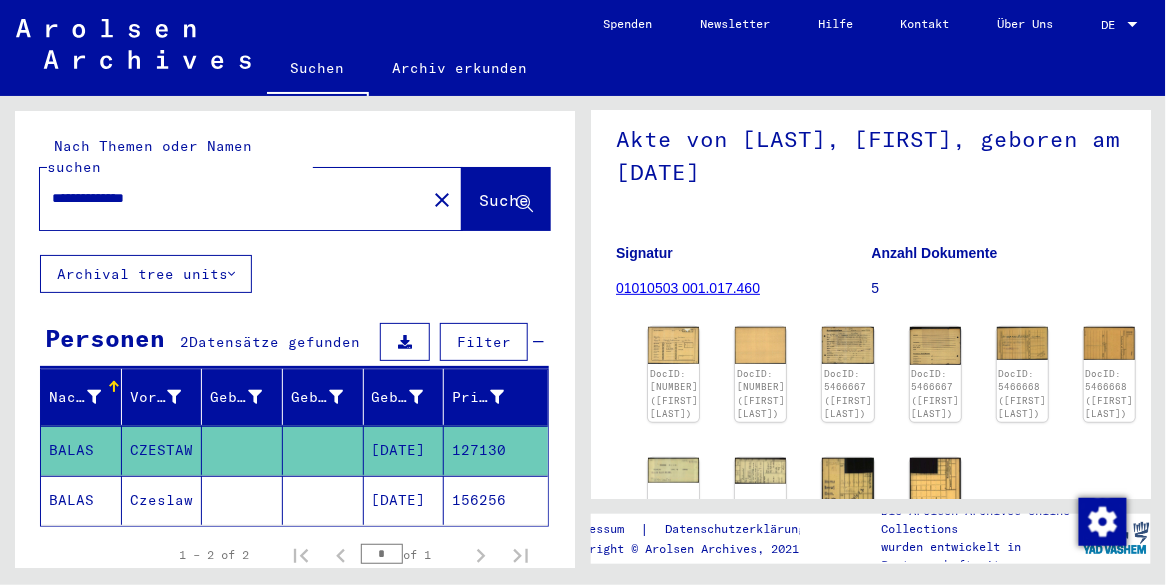 click on "[DATE]" 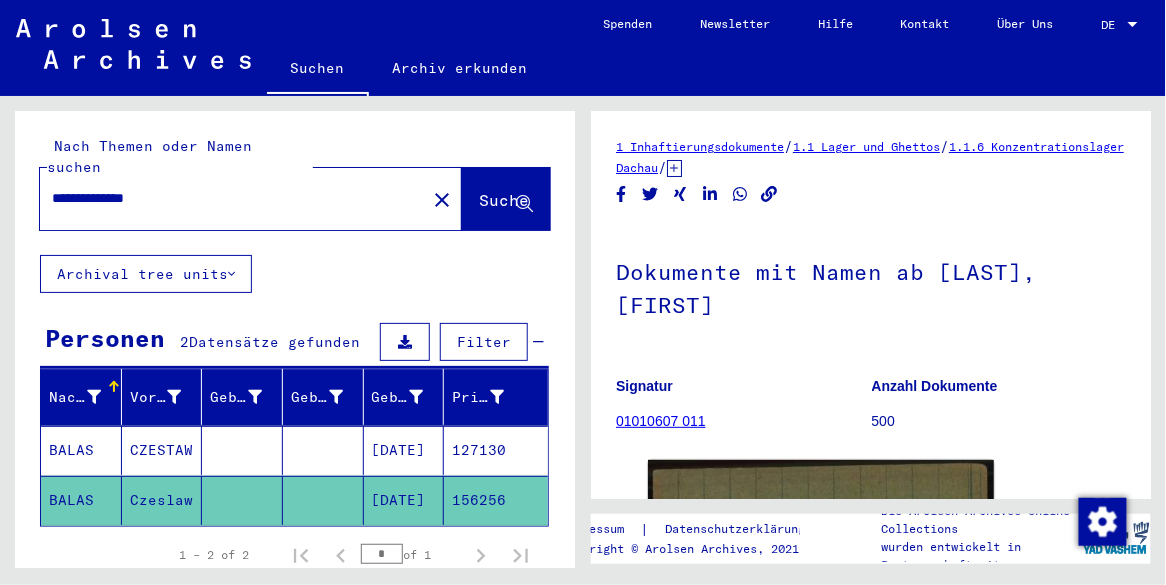 scroll, scrollTop: 0, scrollLeft: 0, axis: both 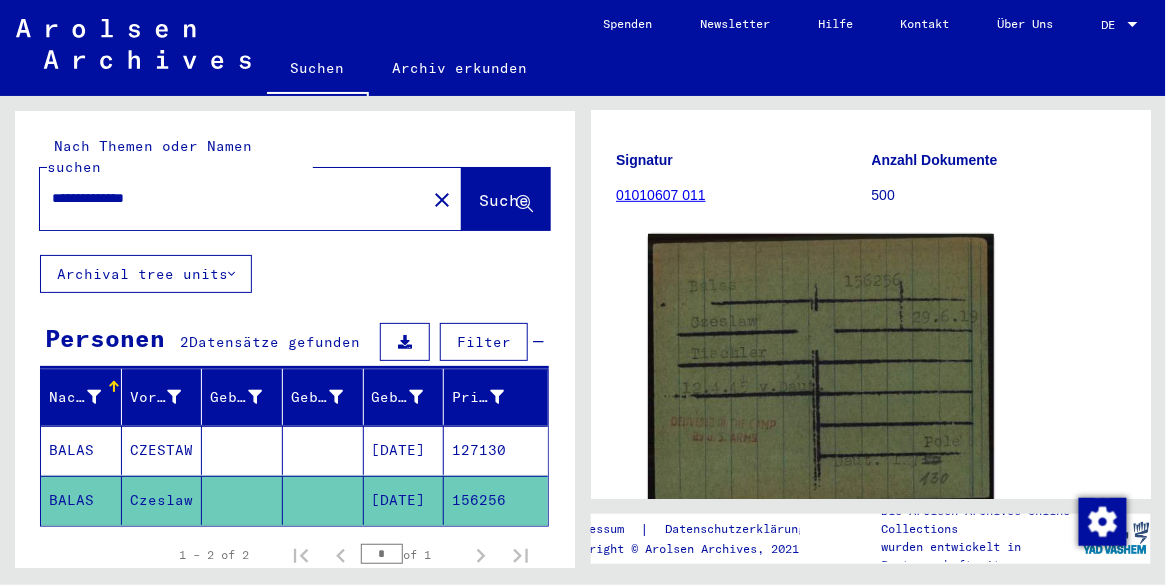 click on "**********" at bounding box center (233, 198) 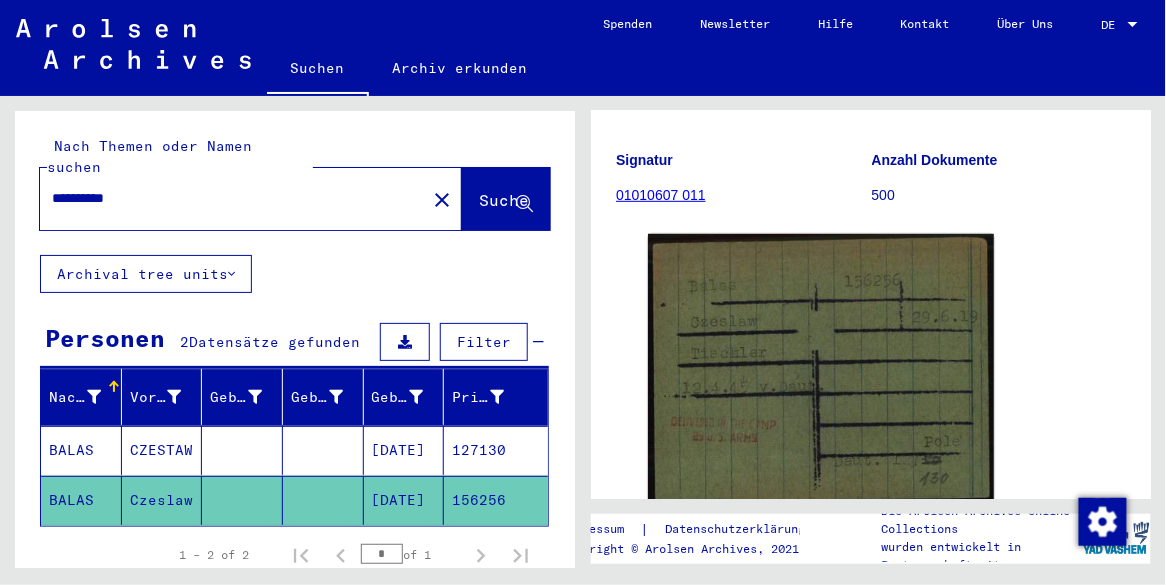 type on "**********" 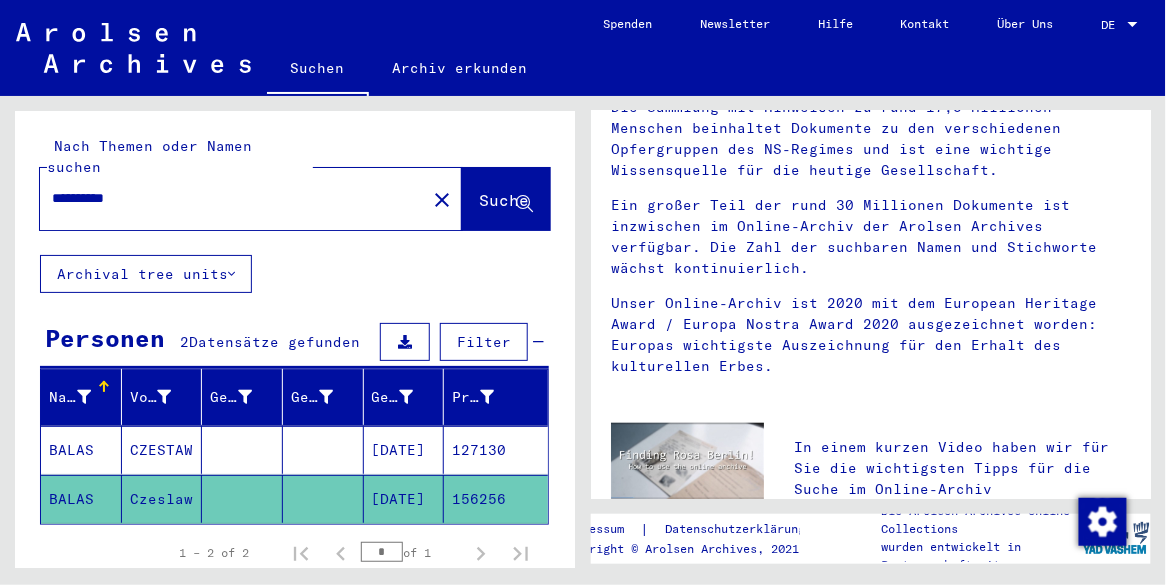 scroll, scrollTop: 0, scrollLeft: 0, axis: both 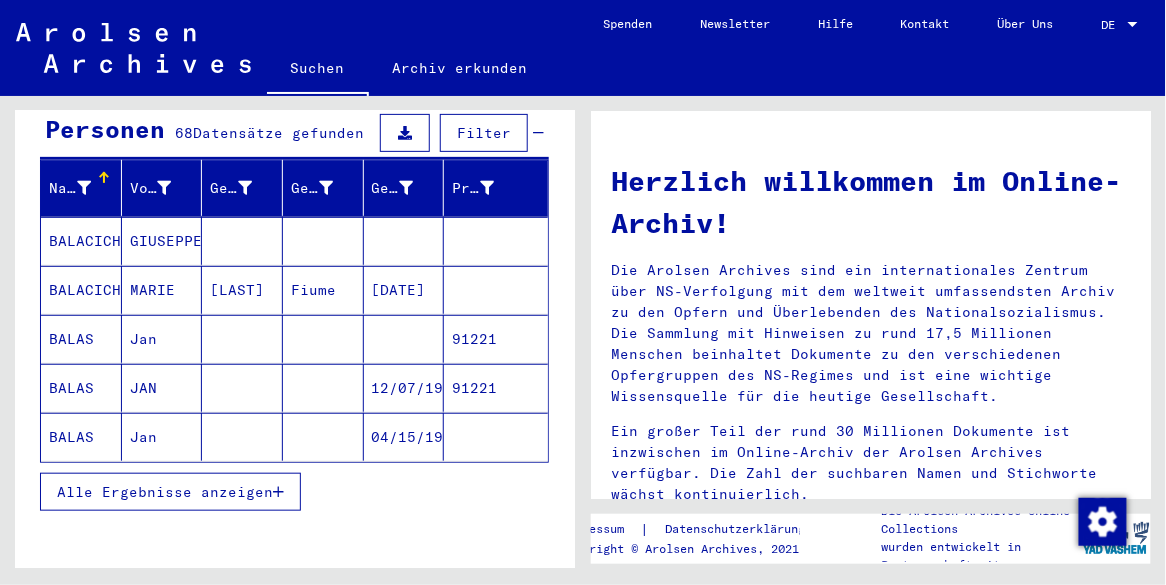 click on "Alle Ergebnisse anzeigen" at bounding box center [165, 492] 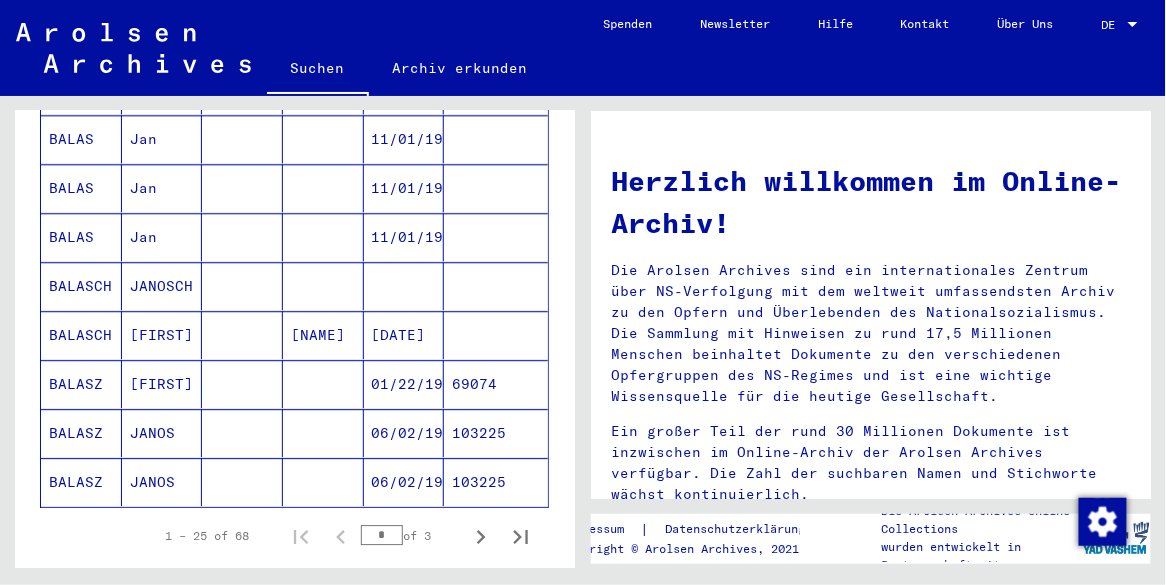 scroll, scrollTop: 1233, scrollLeft: 0, axis: vertical 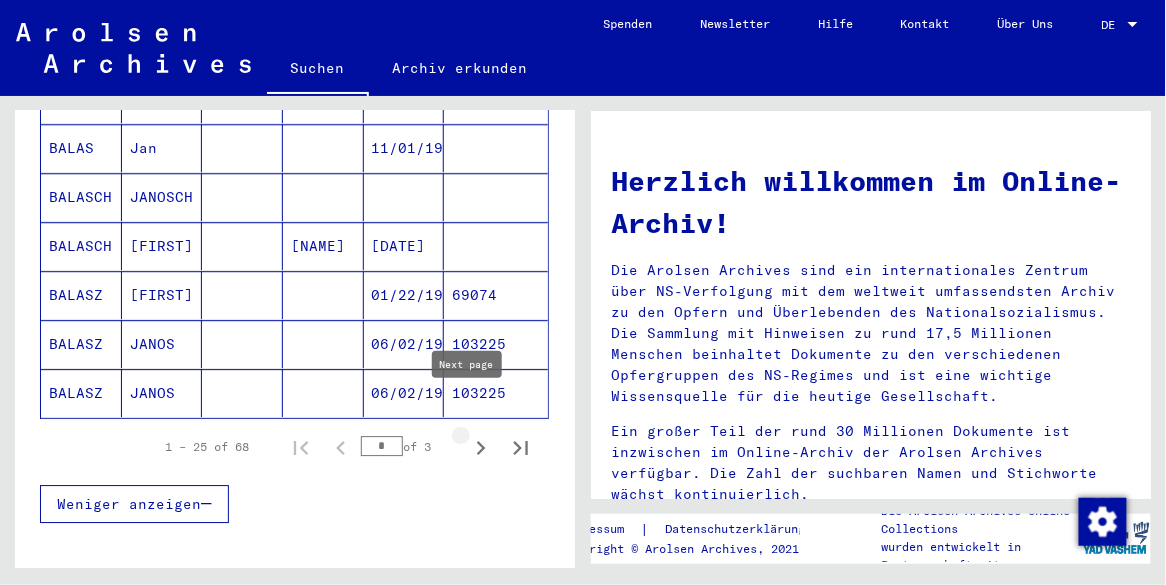 click 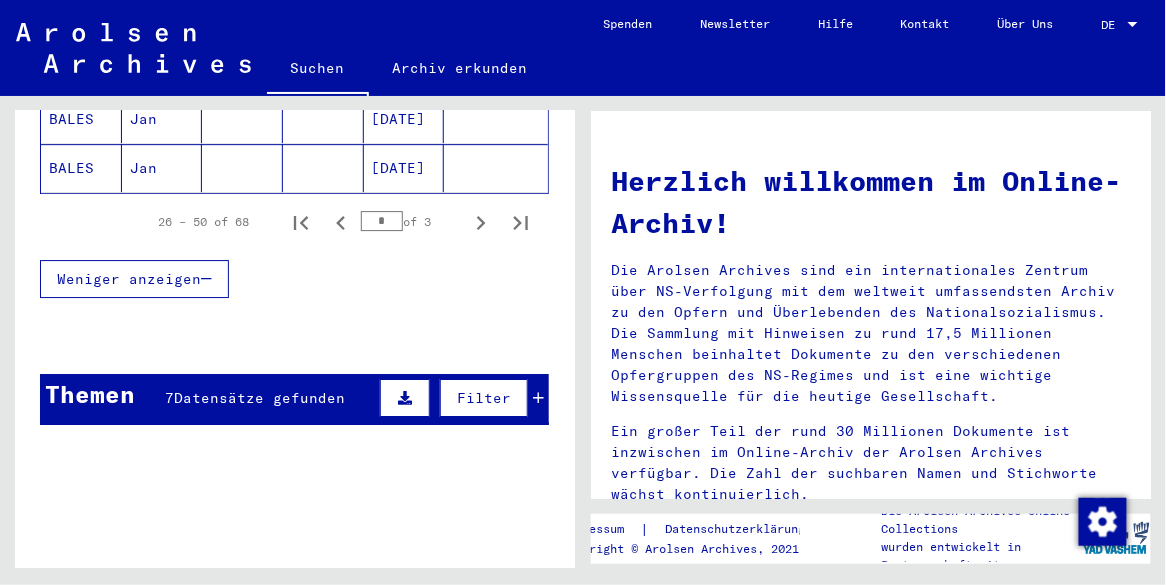scroll, scrollTop: 1515, scrollLeft: 0, axis: vertical 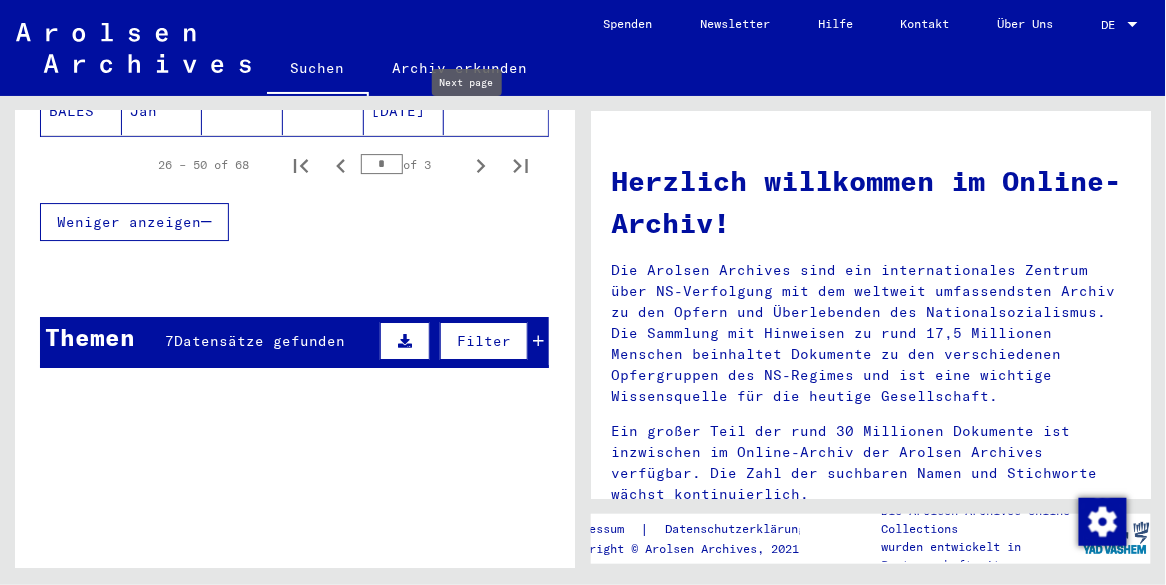 click 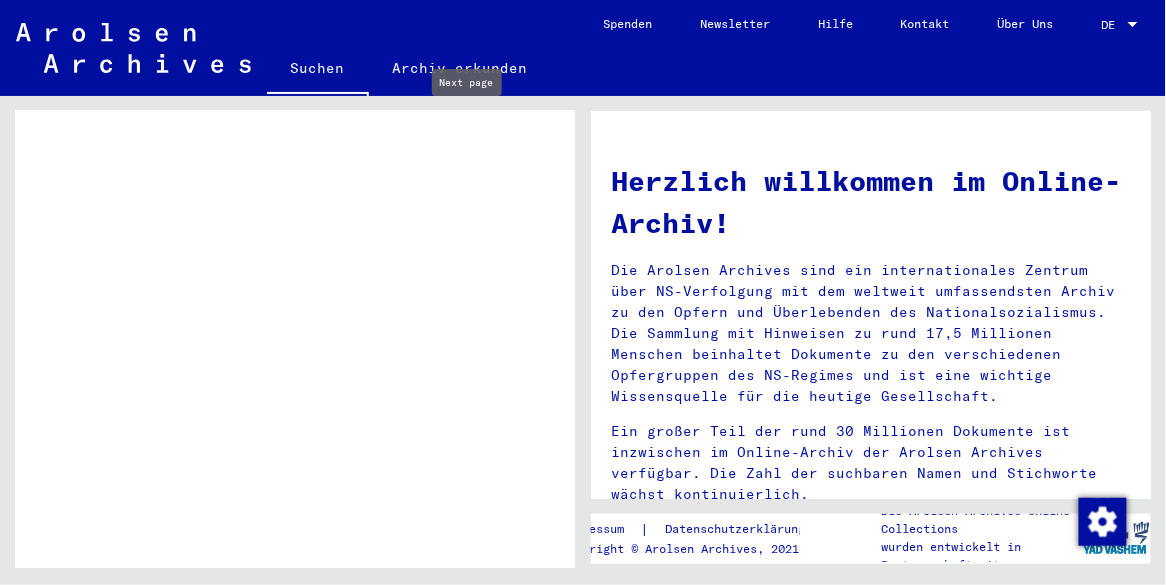 scroll, scrollTop: 1175, scrollLeft: 0, axis: vertical 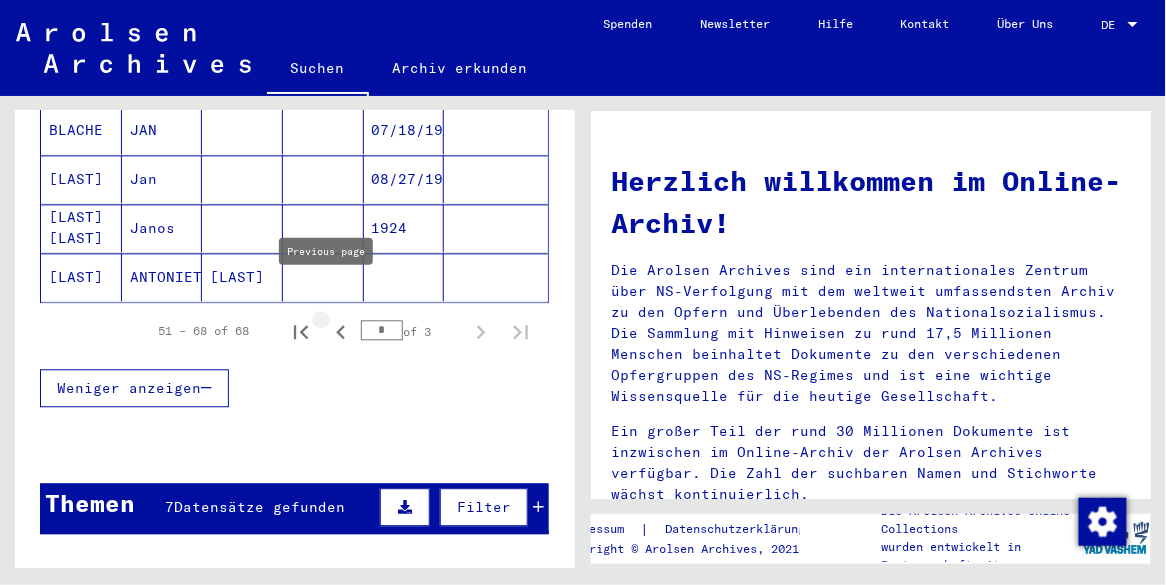 click 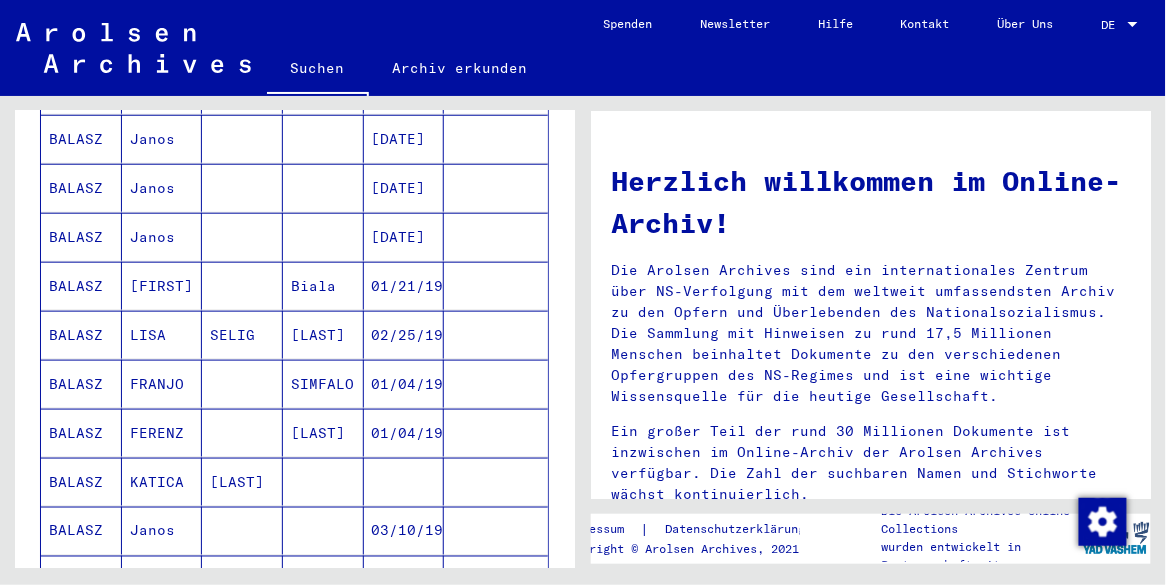 scroll, scrollTop: 112, scrollLeft: 0, axis: vertical 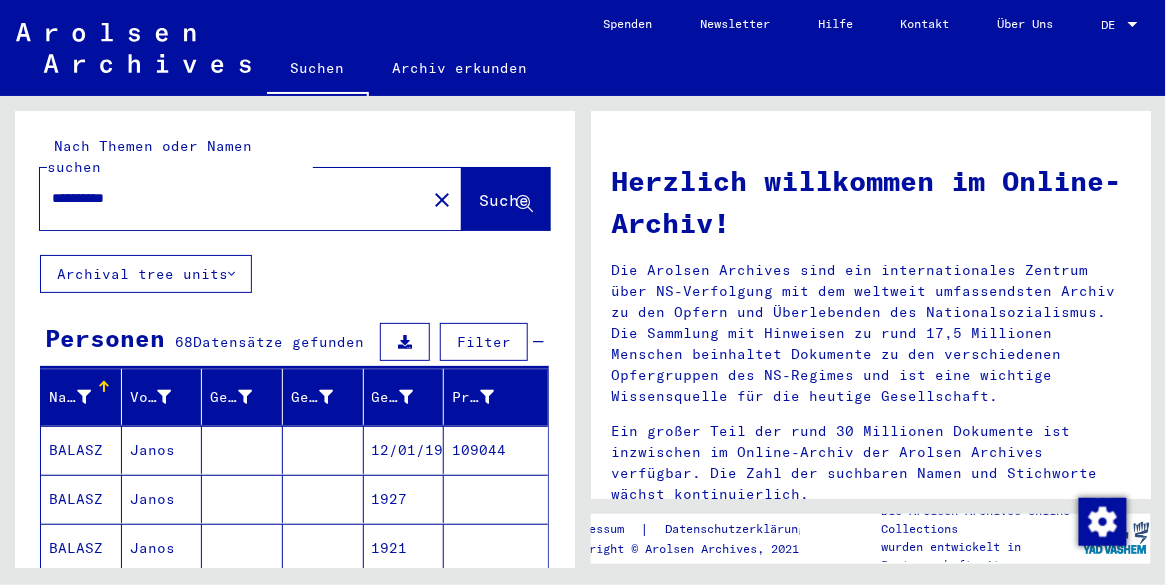 click on "**********" at bounding box center [227, 198] 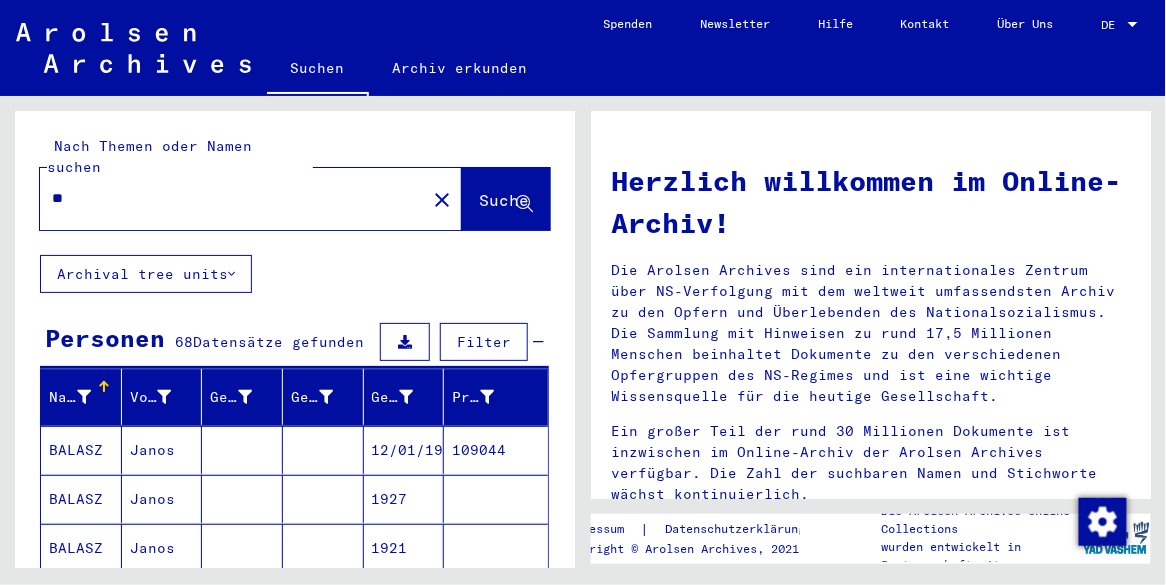 type on "*" 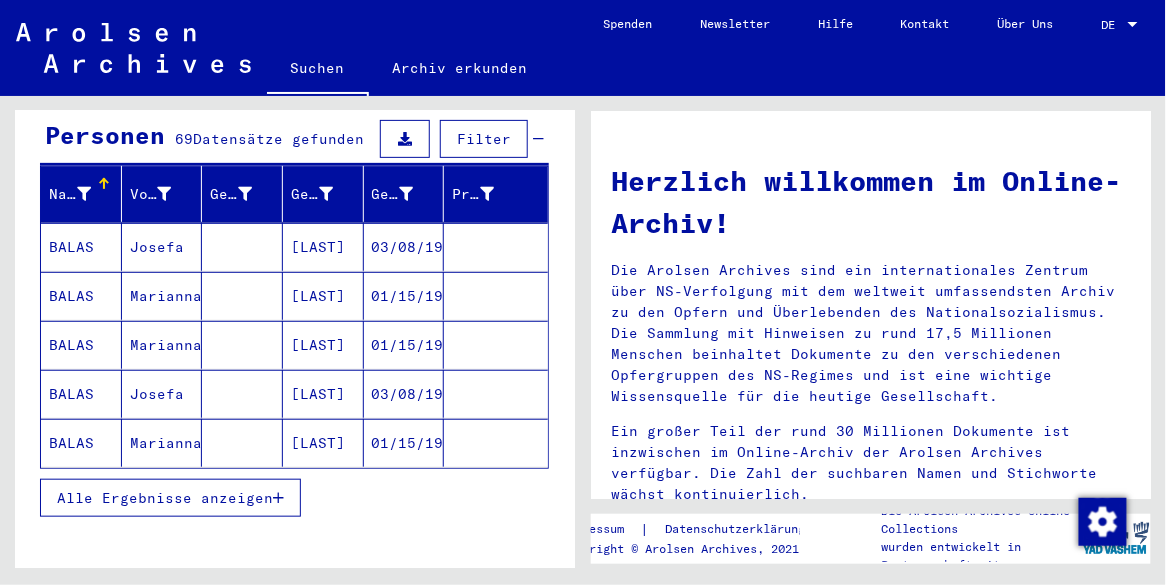 scroll, scrollTop: 207, scrollLeft: 0, axis: vertical 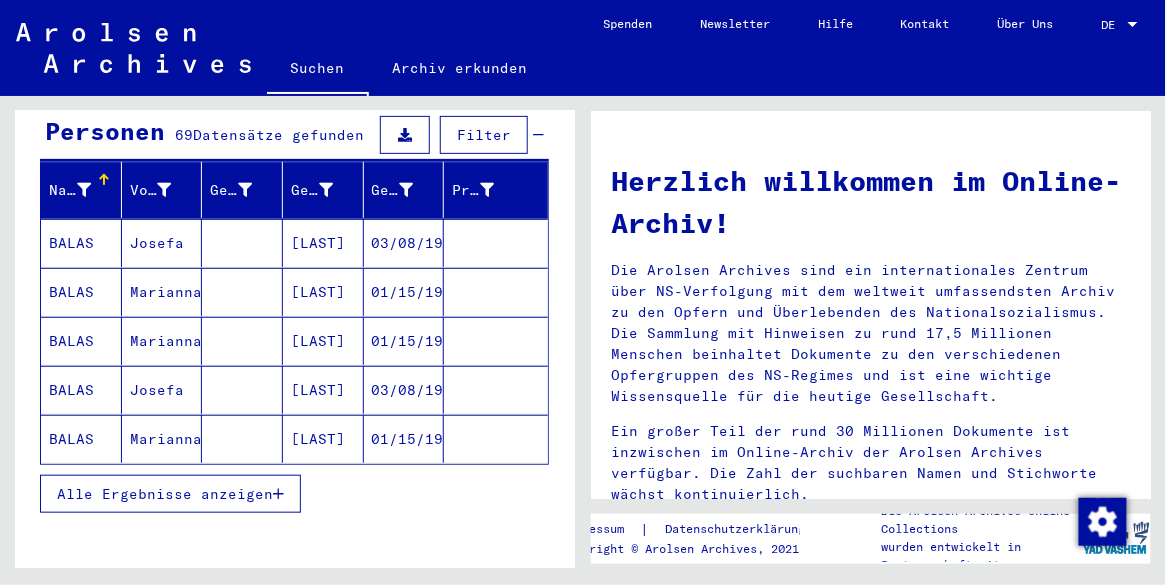 click at bounding box center (278, 494) 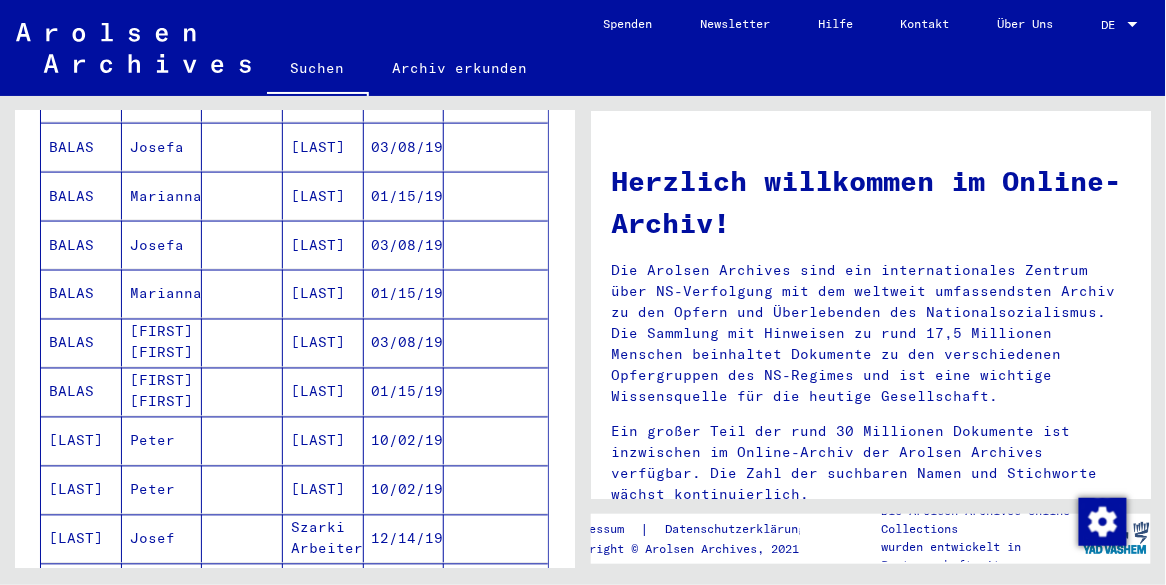 scroll, scrollTop: 679, scrollLeft: 0, axis: vertical 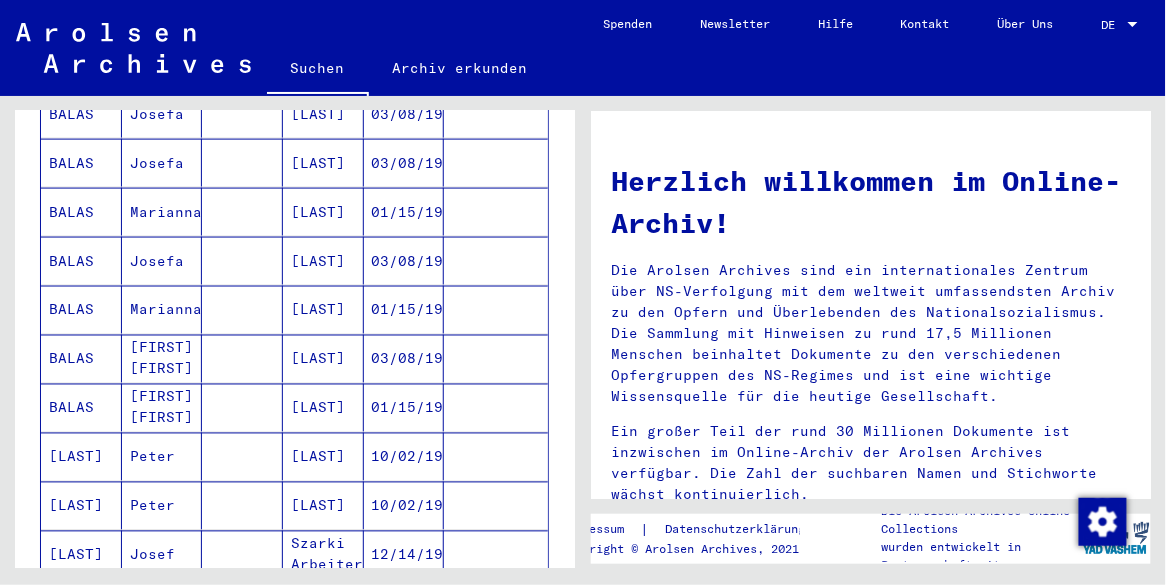 click at bounding box center (242, 457) 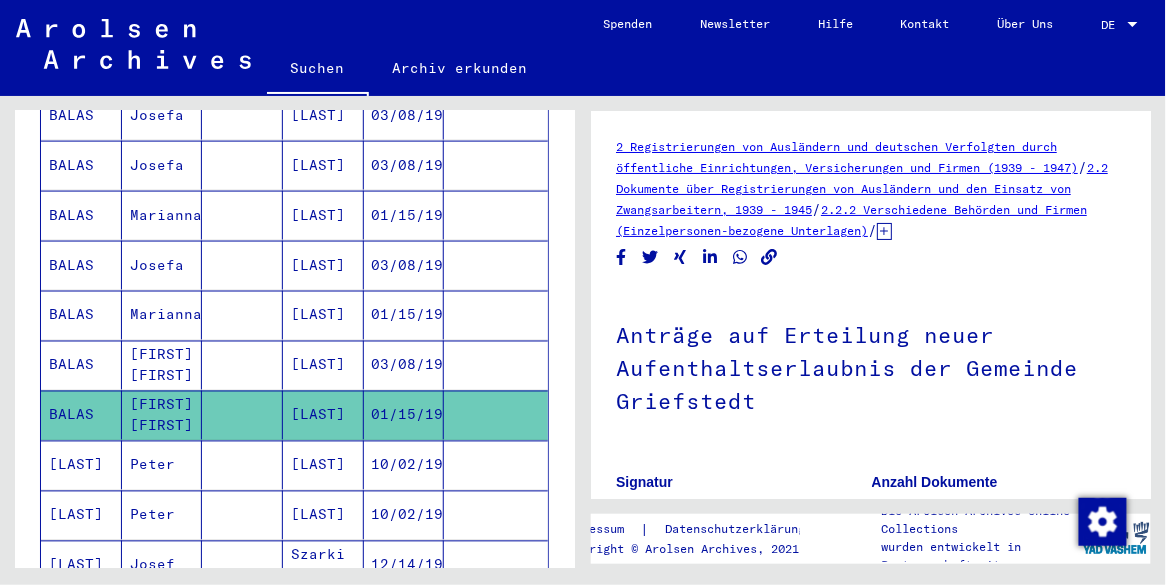 scroll, scrollTop: 0, scrollLeft: 0, axis: both 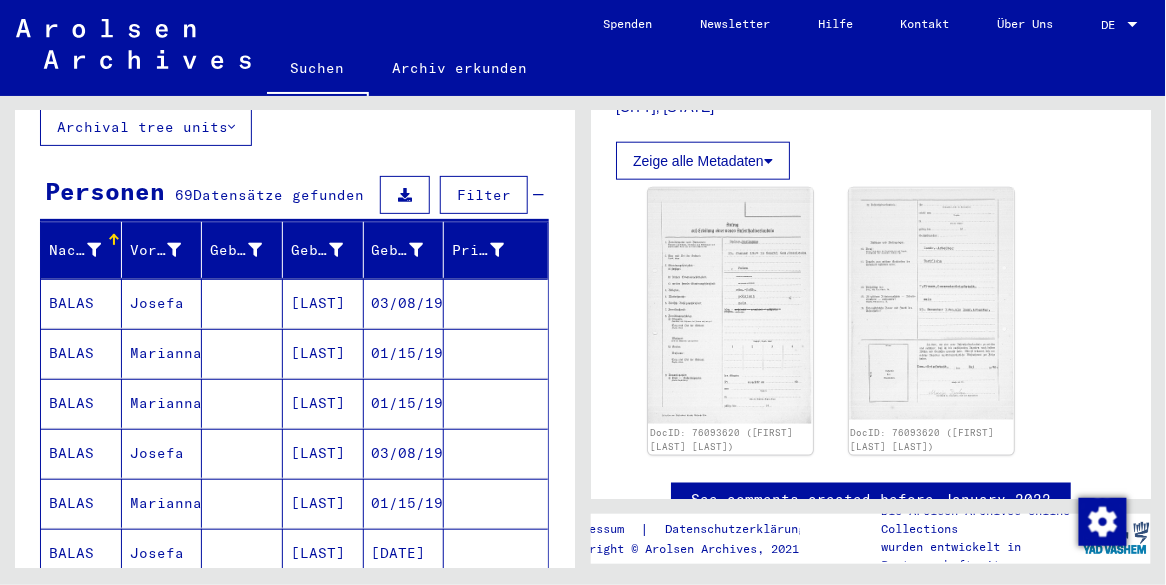 click on "03/08/1919" at bounding box center (404, 353) 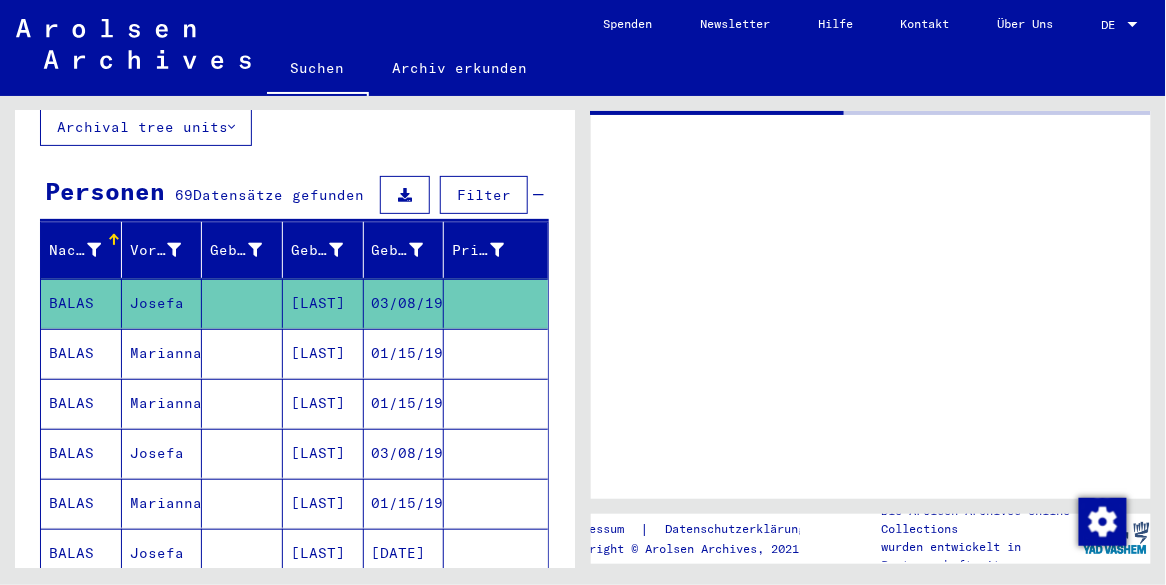 scroll, scrollTop: 0, scrollLeft: 0, axis: both 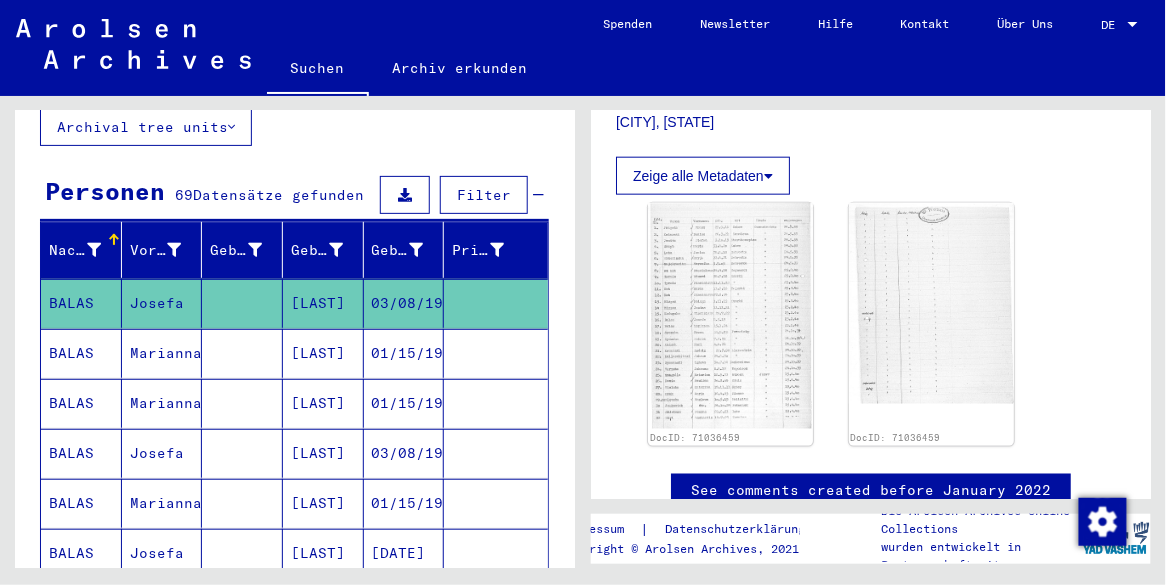 click at bounding box center (496, 403) 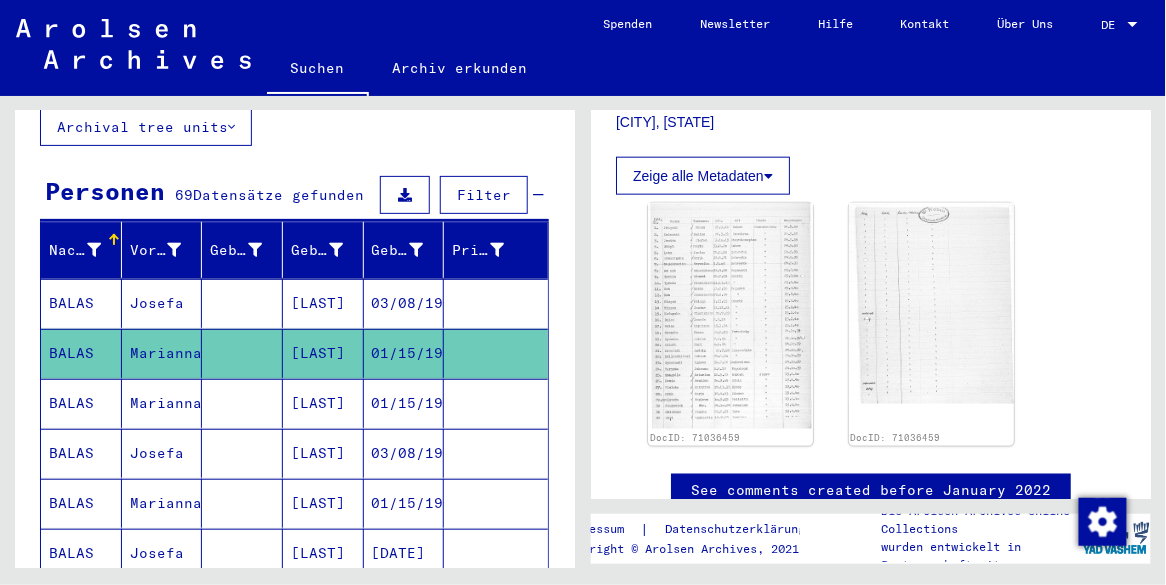 click on "01/15/1924" at bounding box center [404, 453] 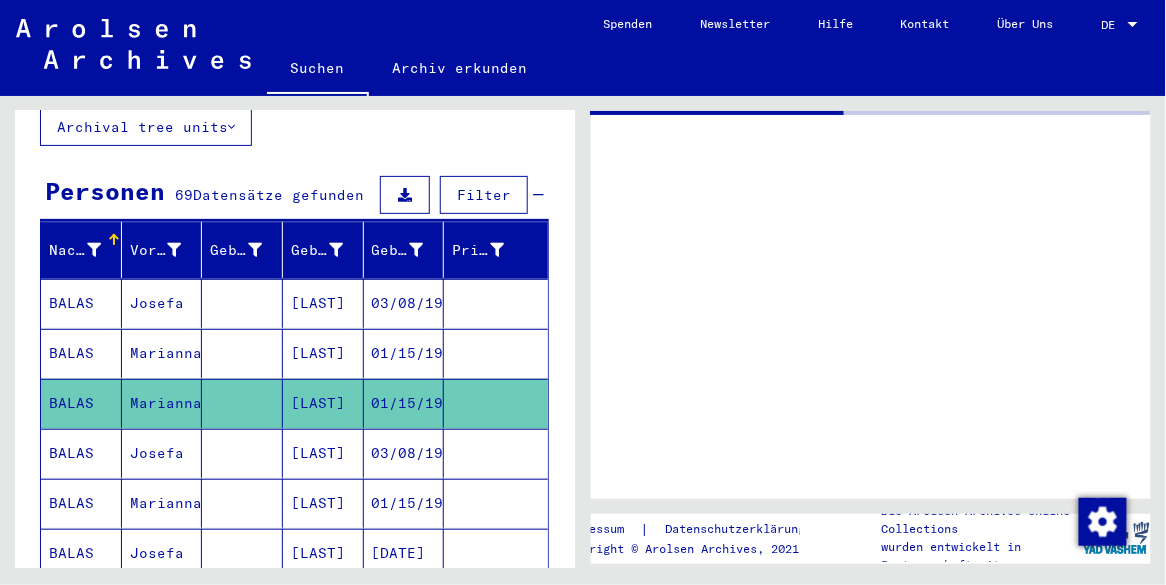 scroll, scrollTop: 0, scrollLeft: 0, axis: both 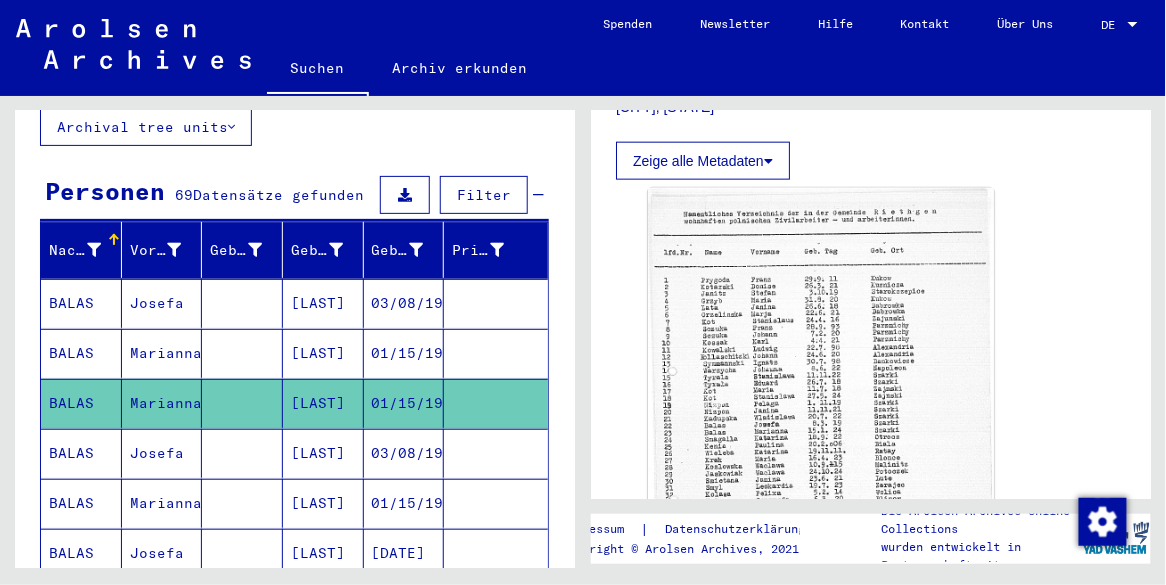 click on "03/08/1919" at bounding box center (404, 503) 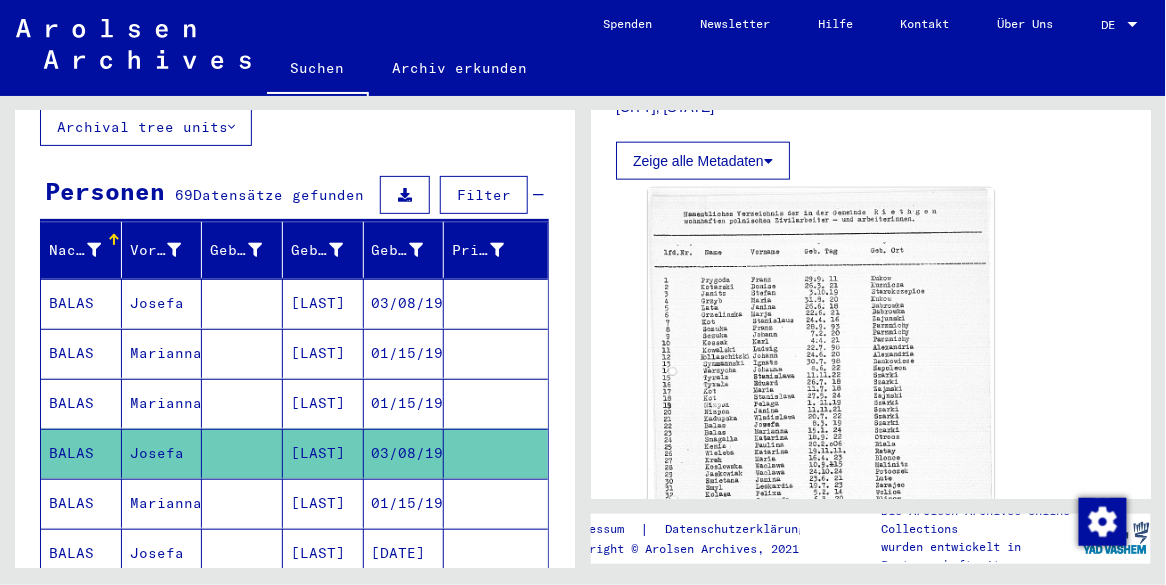 click on "[LAST]" at bounding box center (323, 553) 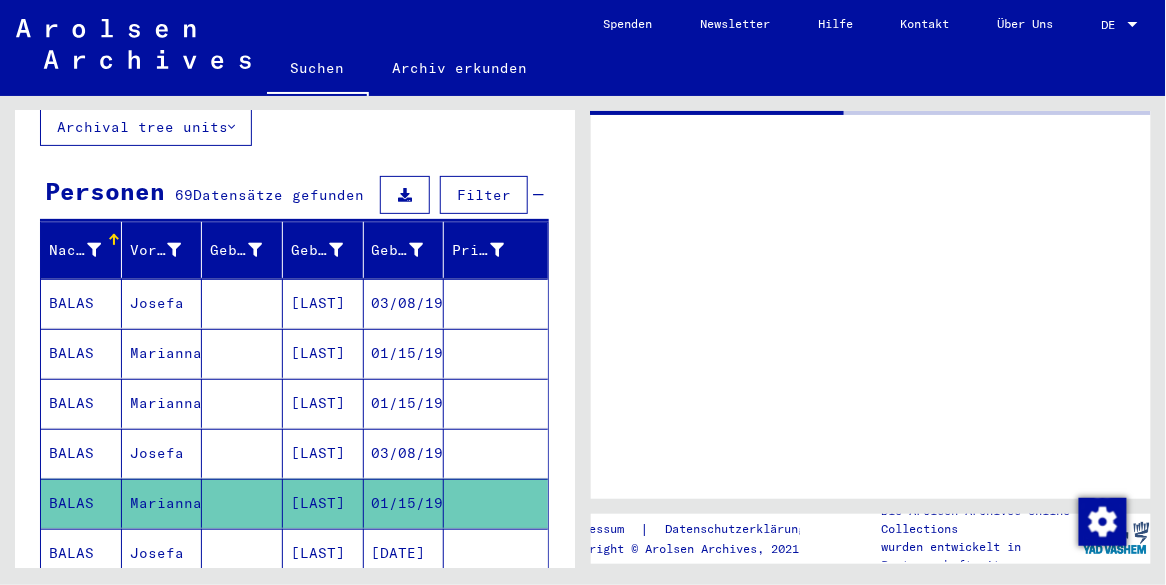 scroll, scrollTop: 0, scrollLeft: 0, axis: both 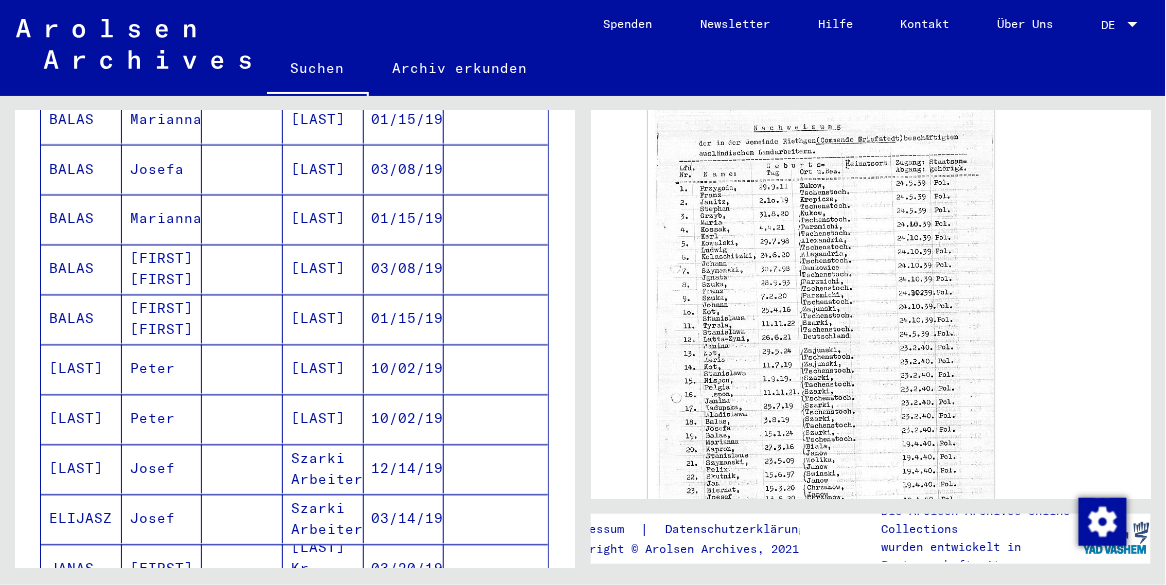 click on "10/02/1912" at bounding box center [404, 469] 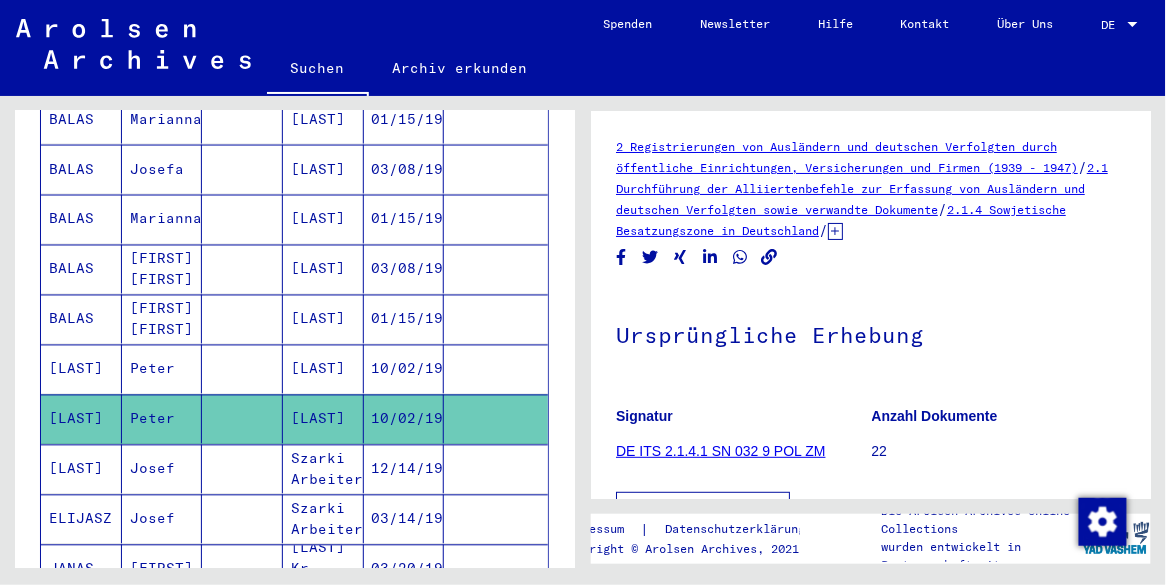 scroll, scrollTop: 0, scrollLeft: 0, axis: both 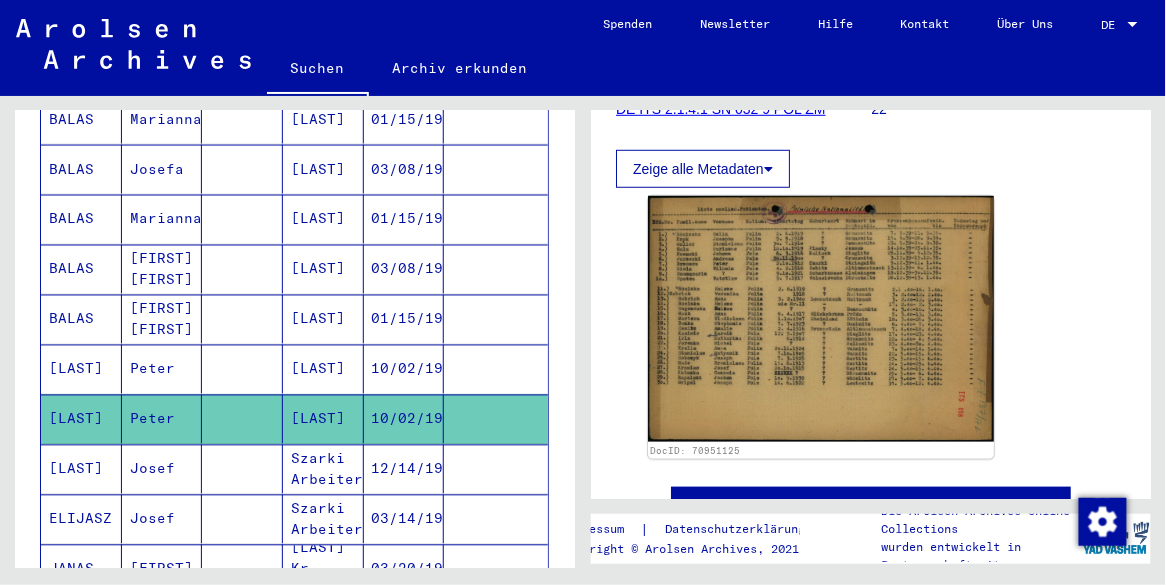 click on "12/14/1911" at bounding box center [404, 519] 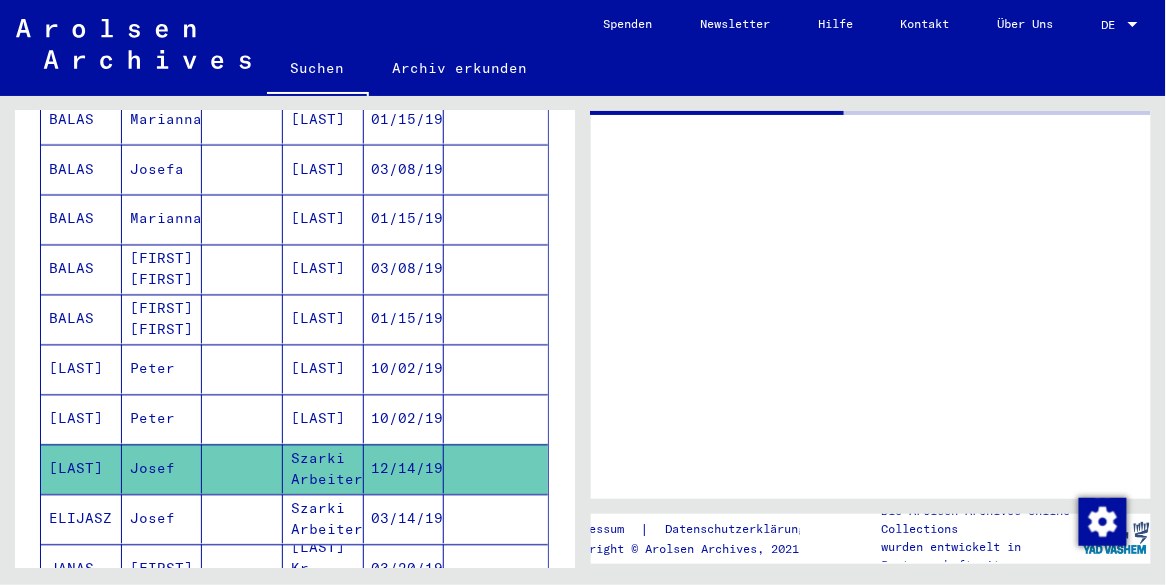 scroll, scrollTop: 0, scrollLeft: 0, axis: both 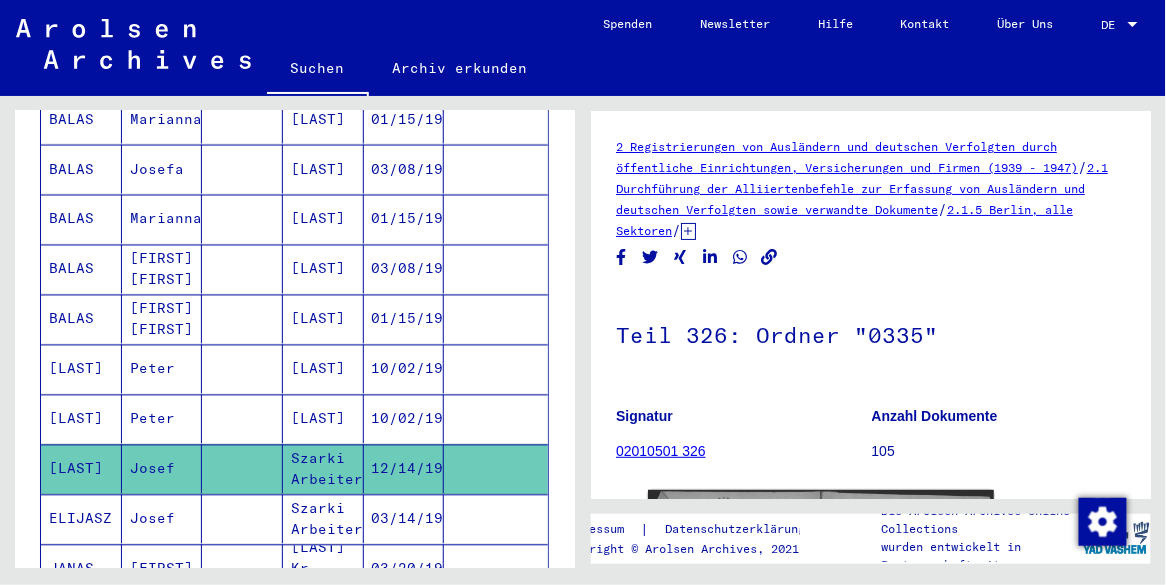 click at bounding box center [242, 269] 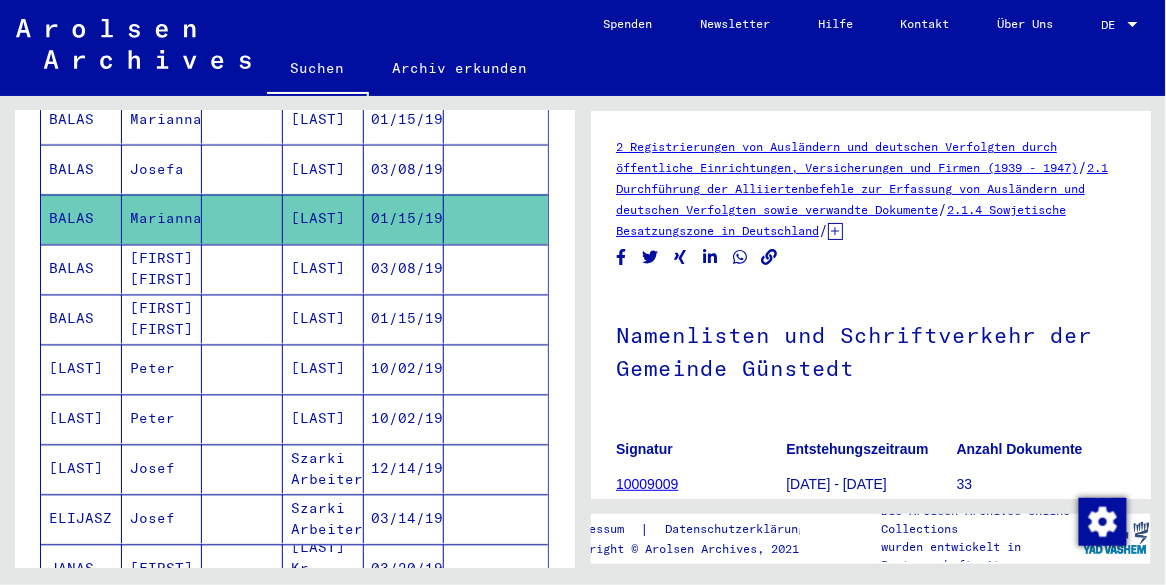 scroll, scrollTop: 0, scrollLeft: 0, axis: both 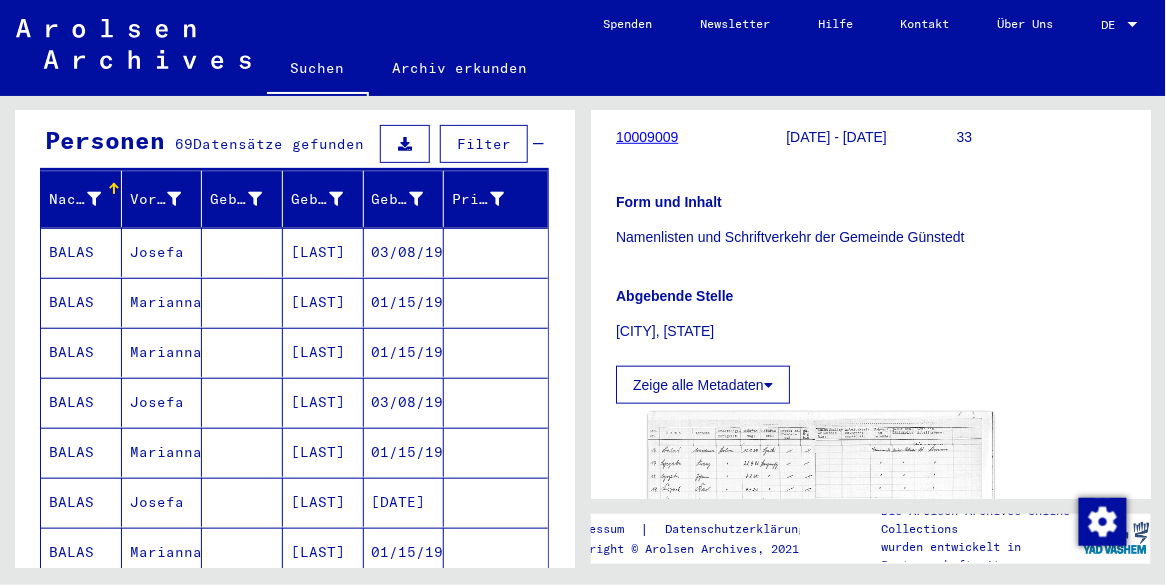 click on "03/08/1919" at bounding box center (404, 302) 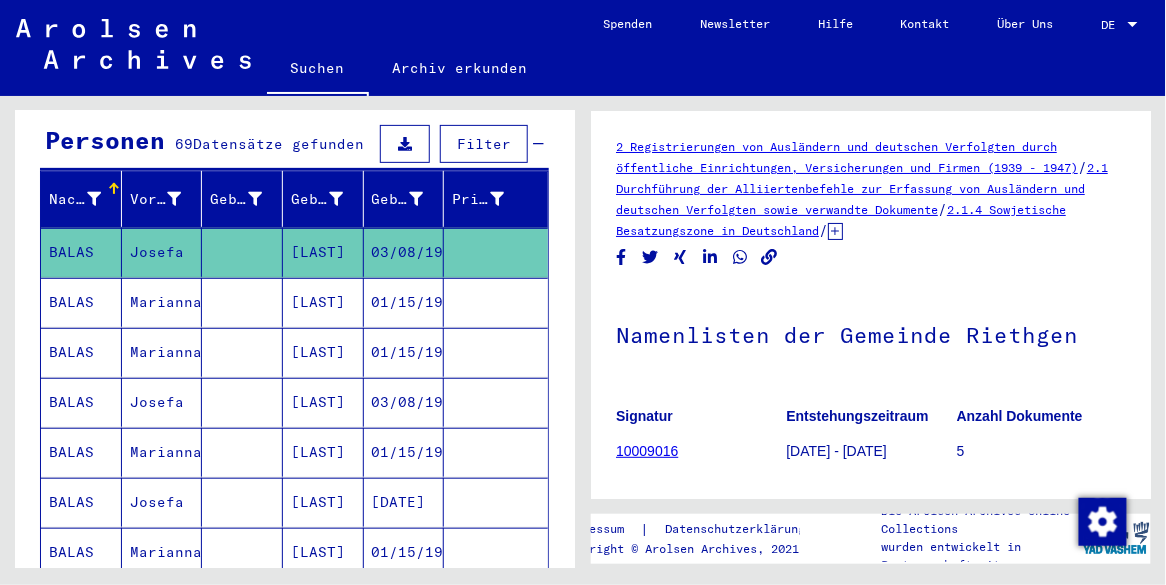 scroll, scrollTop: 0, scrollLeft: 0, axis: both 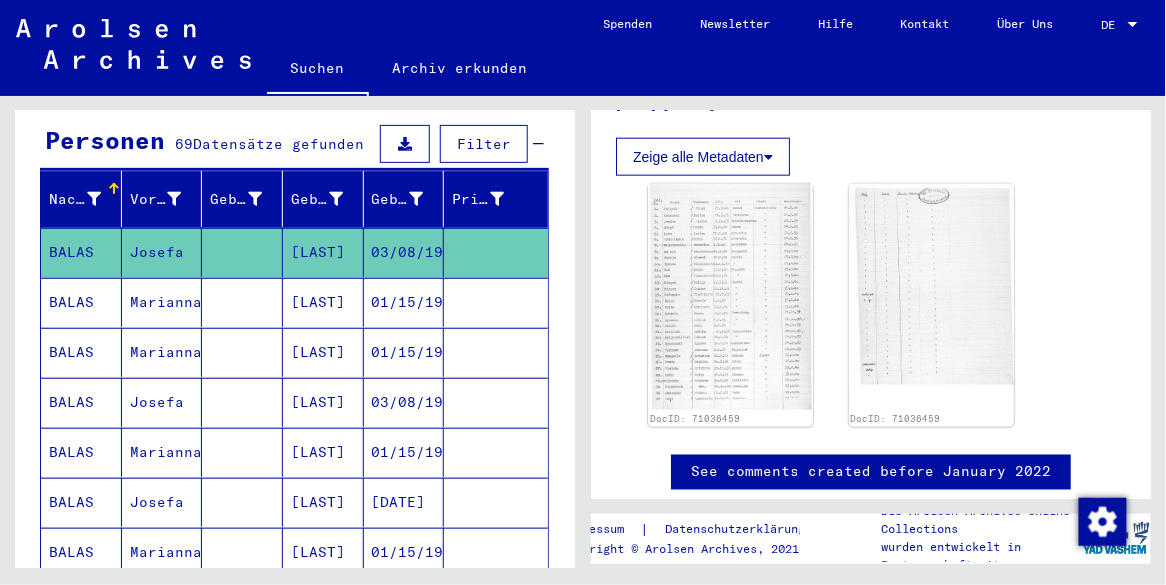 click on "[LAST]" at bounding box center (323, 352) 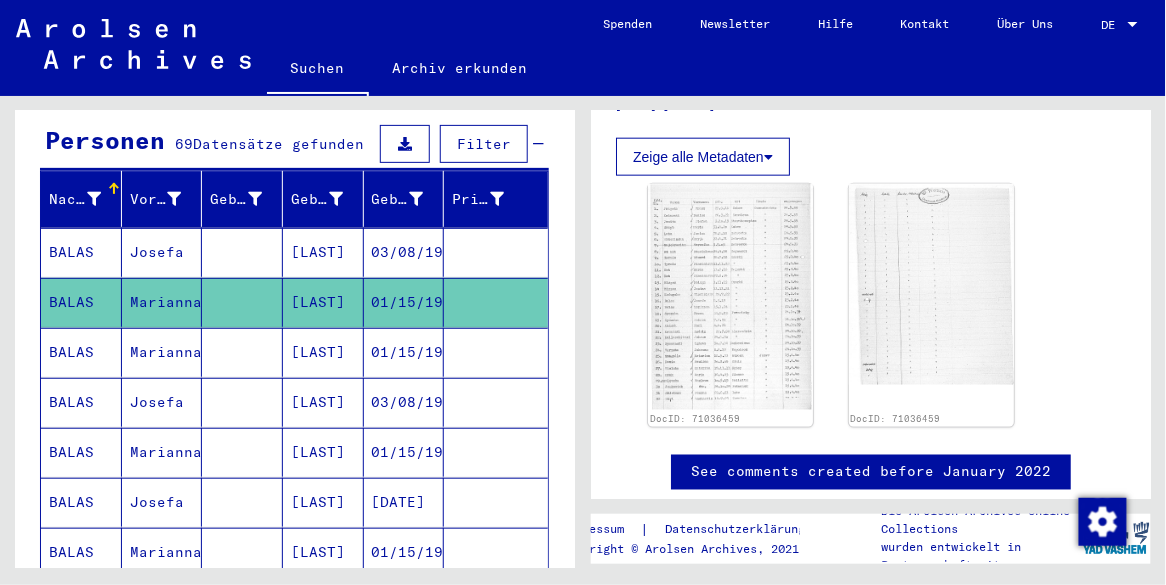 click on "[LAST]" at bounding box center [323, 402] 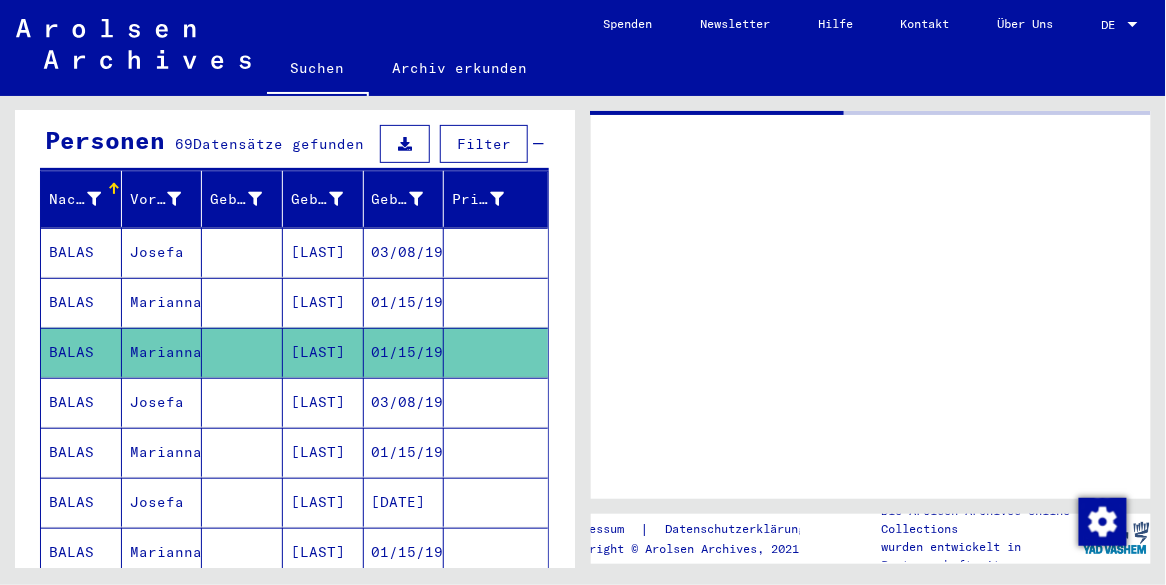 scroll, scrollTop: 0, scrollLeft: 0, axis: both 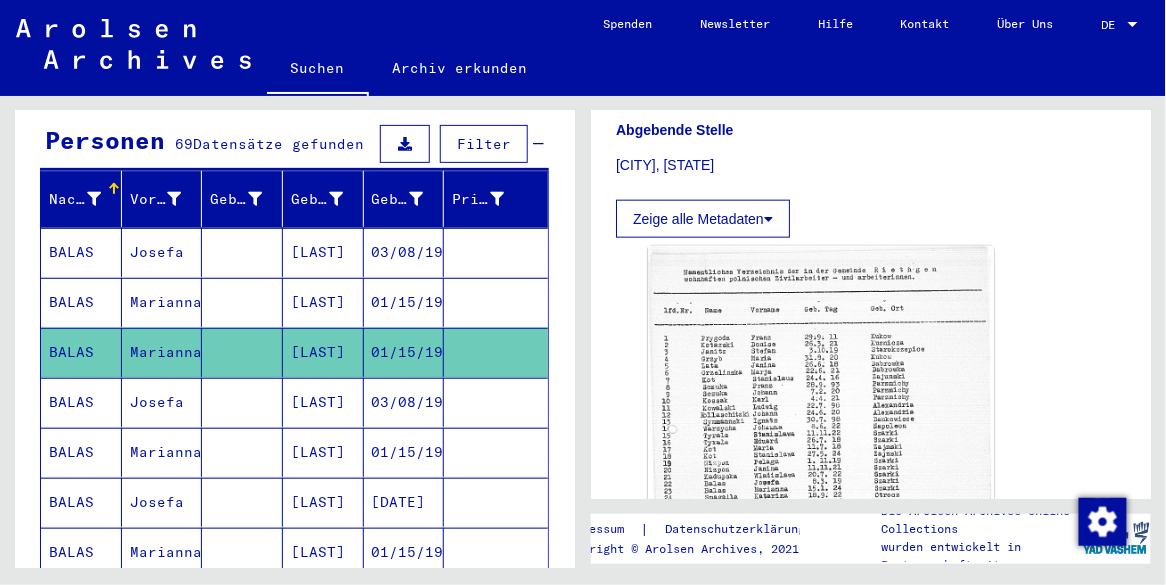 click on "03/08/1919" at bounding box center (404, 452) 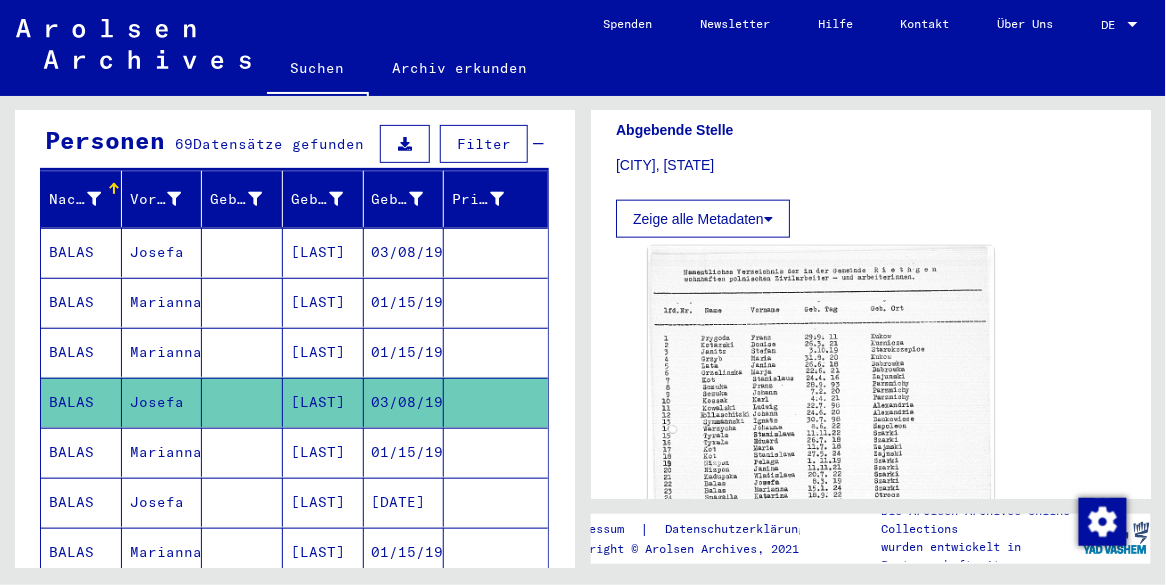 click on "01/15/1924" at bounding box center (404, 502) 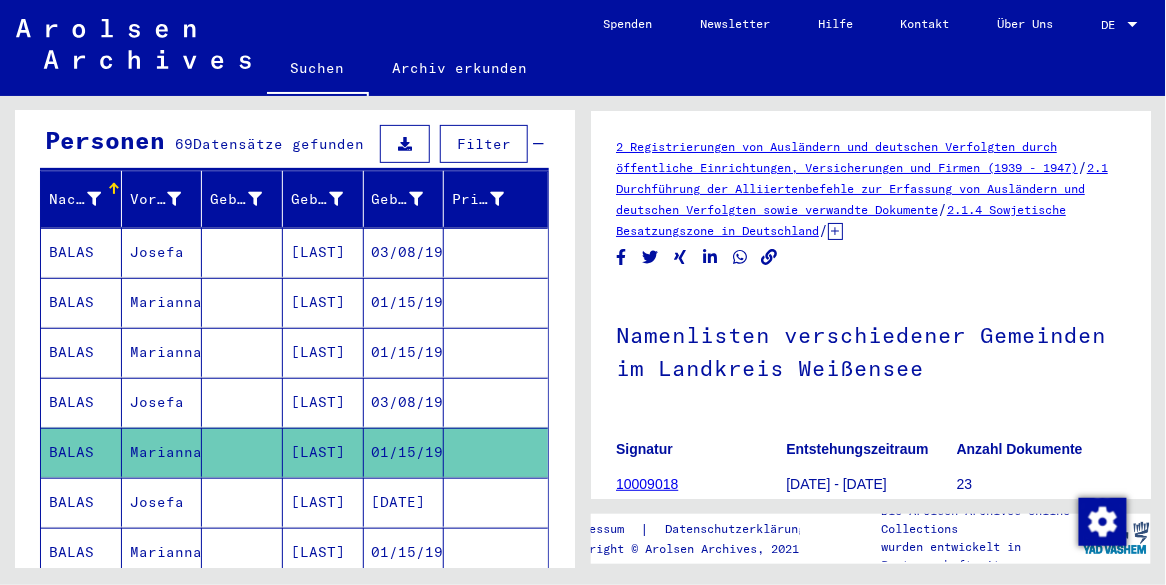 scroll, scrollTop: 0, scrollLeft: 0, axis: both 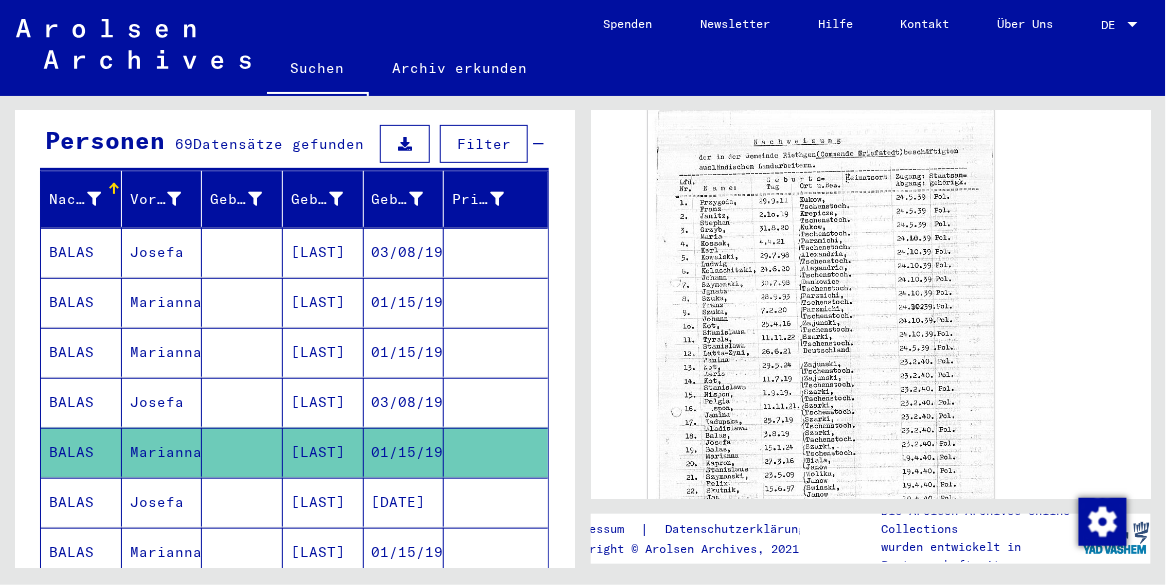 click on "[DATE]" at bounding box center [404, 552] 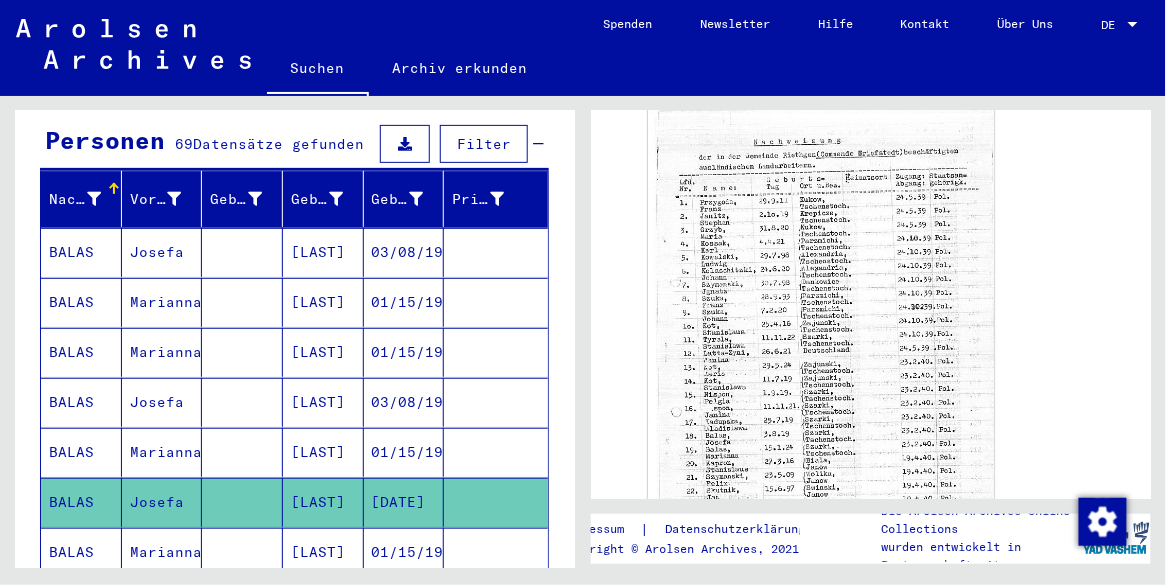 click on "01/15/1924" at bounding box center [404, 602] 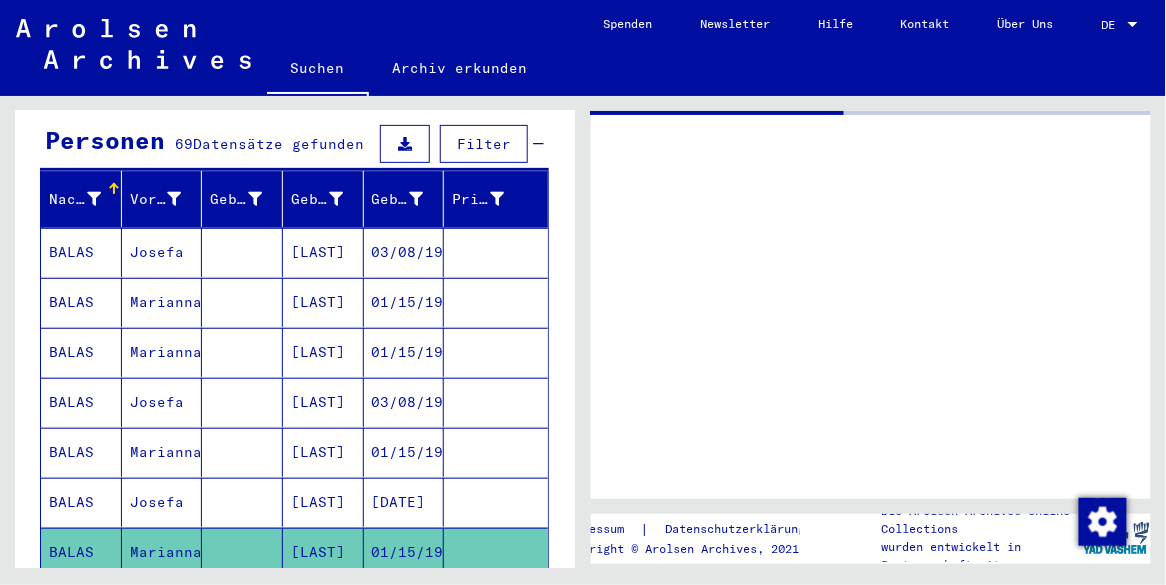 scroll, scrollTop: 0, scrollLeft: 0, axis: both 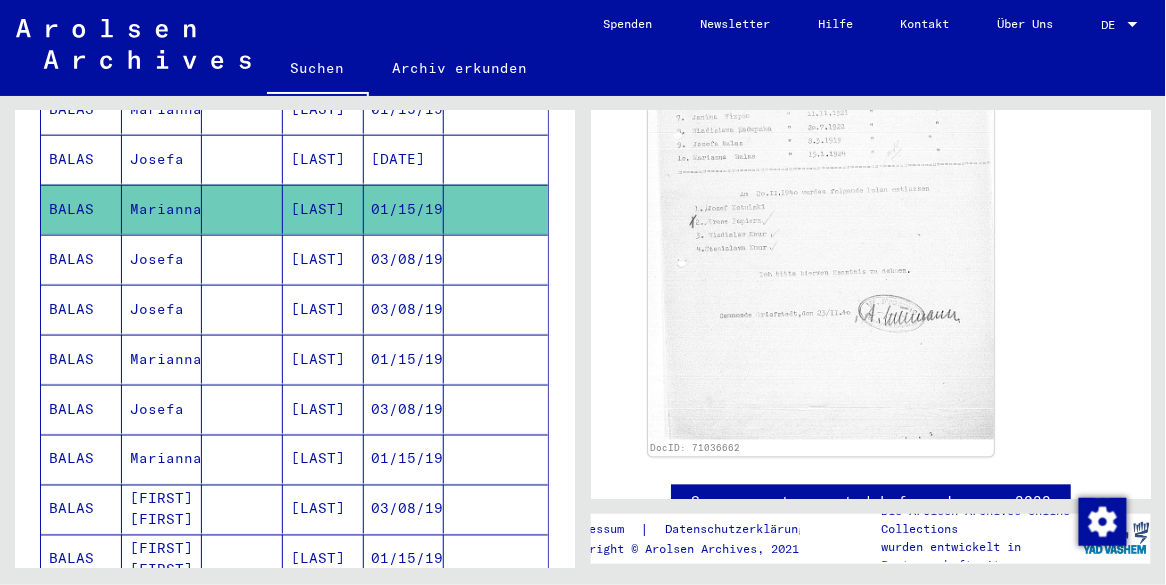 click on "[LAST]" at bounding box center (323, 509) 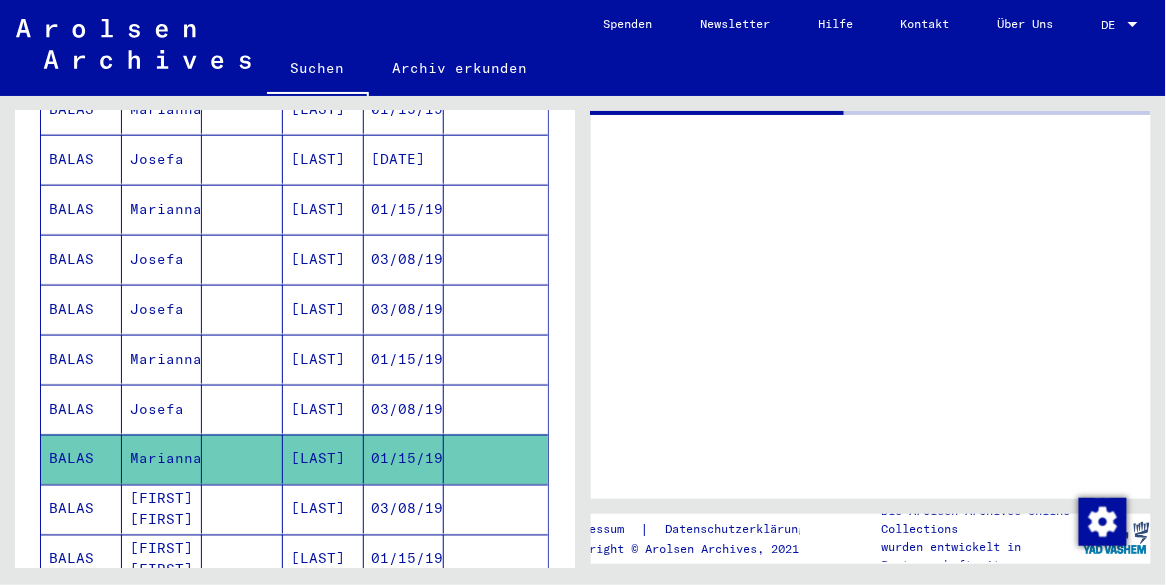 scroll, scrollTop: 0, scrollLeft: 0, axis: both 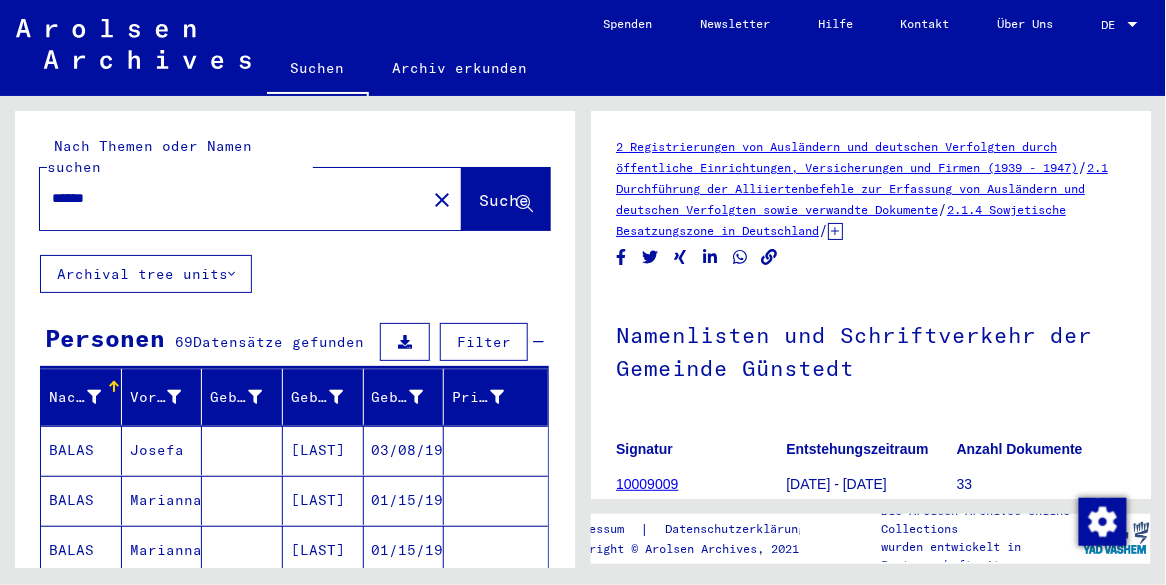 click on "******" at bounding box center (233, 198) 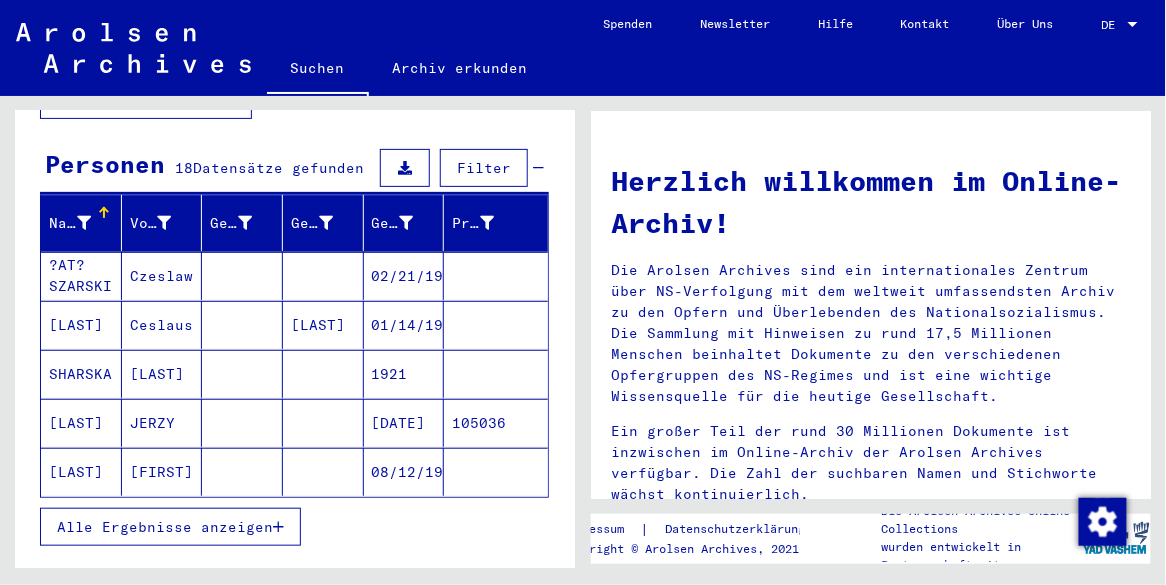 scroll, scrollTop: 177, scrollLeft: 0, axis: vertical 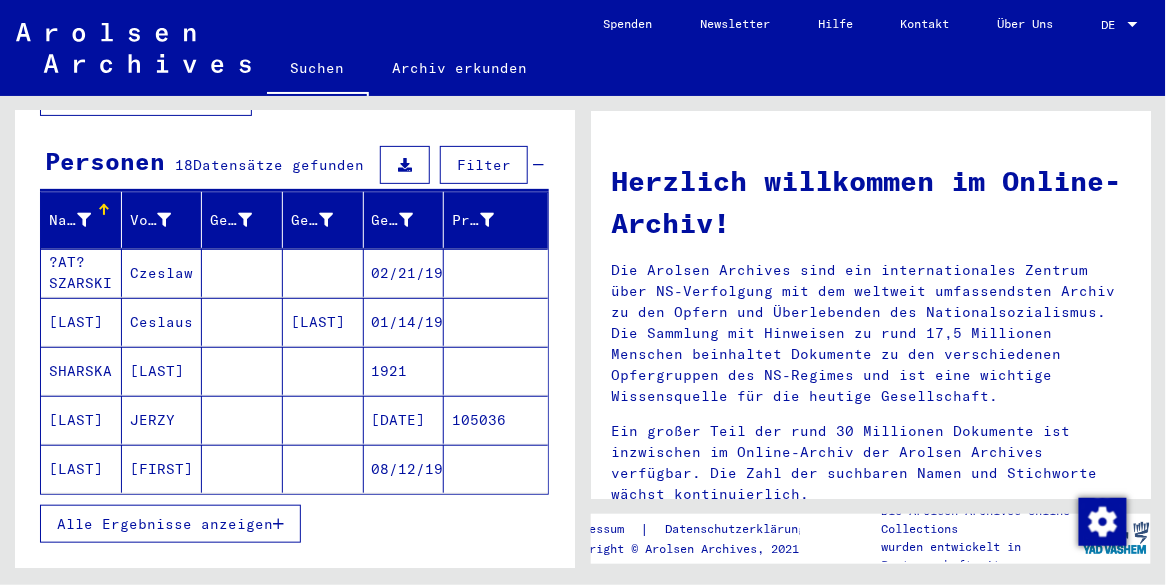 click on "Alle Ergebnisse anzeigen" at bounding box center (165, 524) 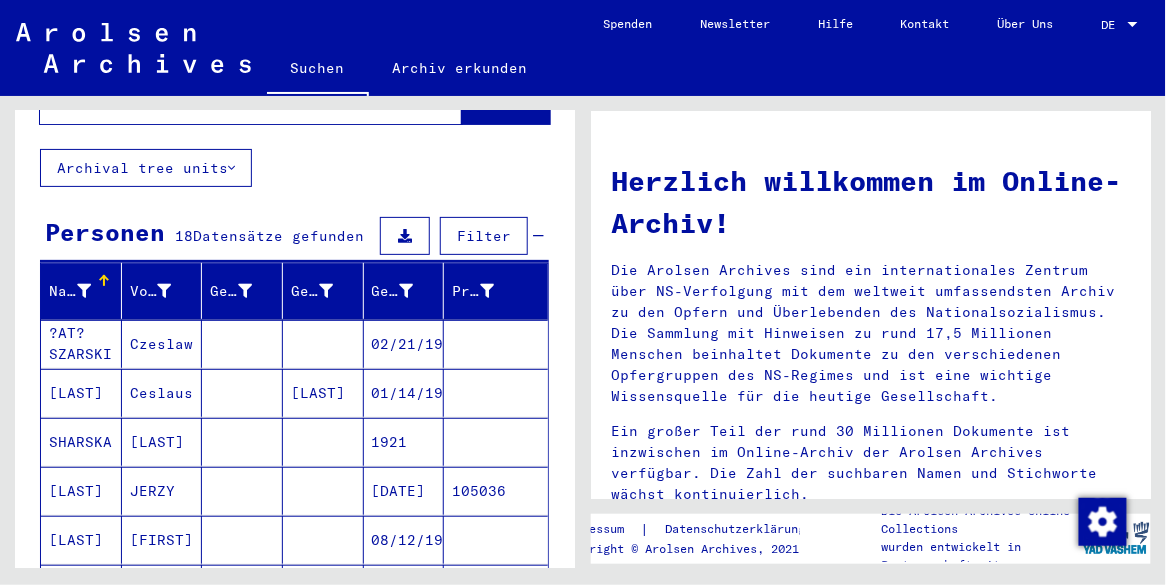 scroll, scrollTop: 86, scrollLeft: 0, axis: vertical 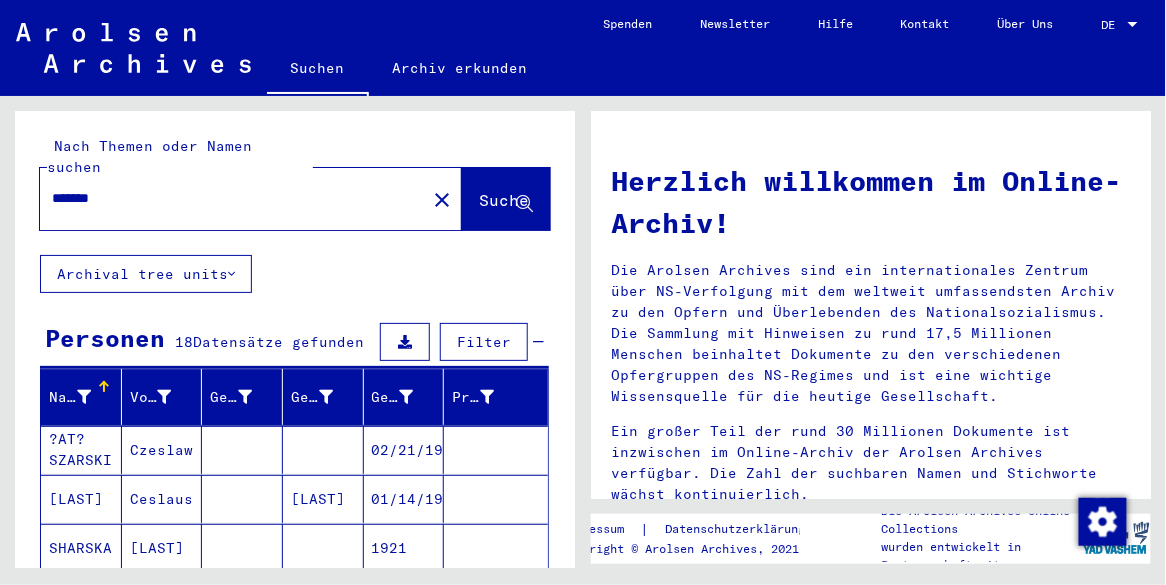 click on "*******" at bounding box center (227, 198) 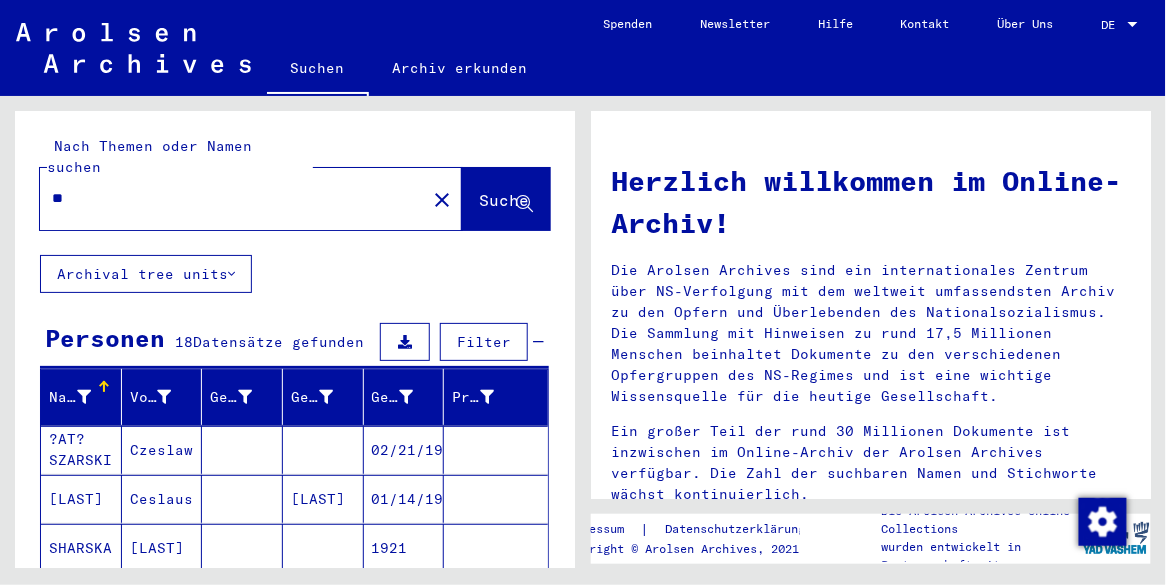type on "*" 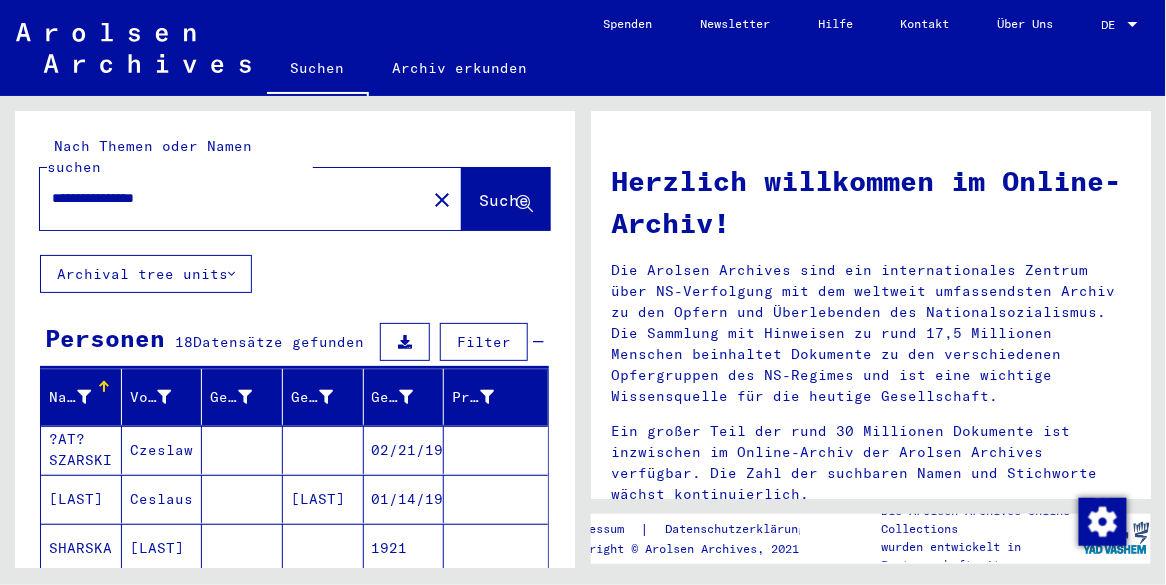 type on "**********" 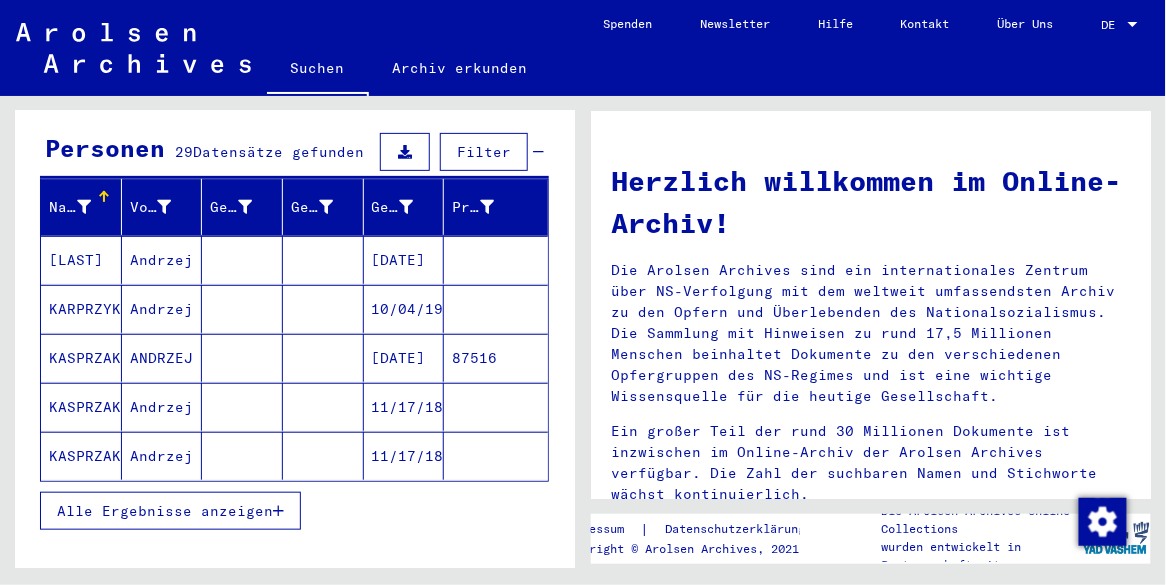 scroll, scrollTop: 206, scrollLeft: 0, axis: vertical 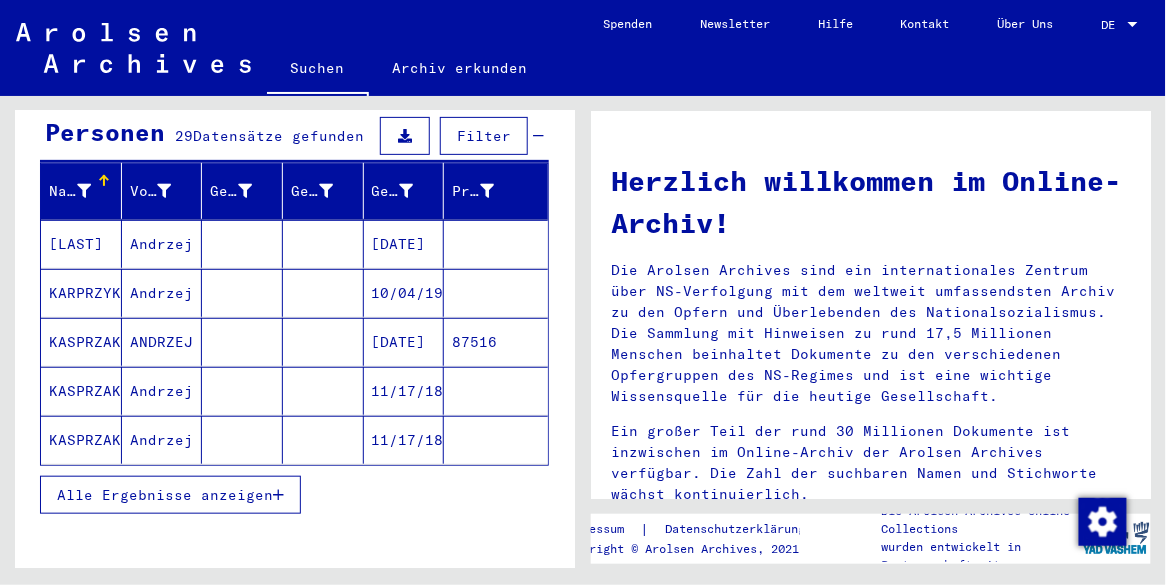 click on "Alle Ergebnisse anzeigen" at bounding box center [170, 495] 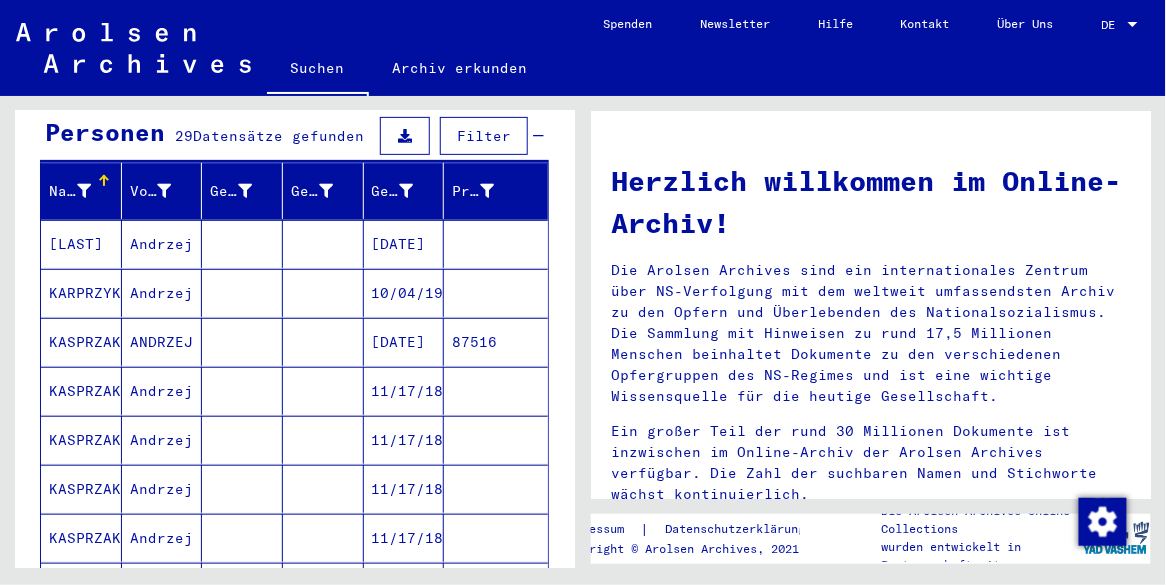 click on "11/17/1894" at bounding box center (404, 440) 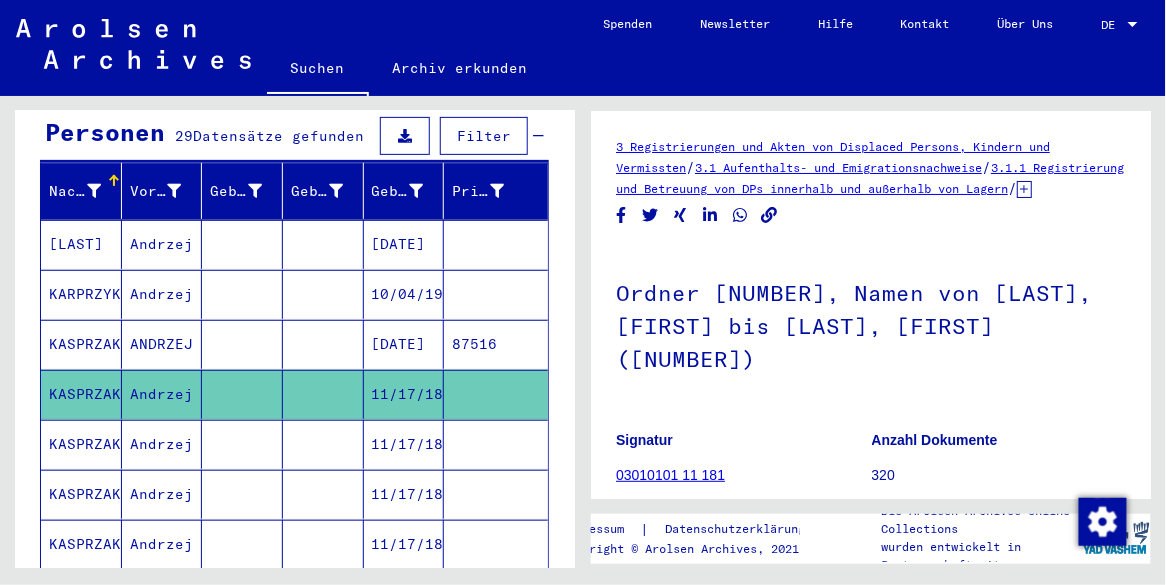 scroll, scrollTop: 0, scrollLeft: 0, axis: both 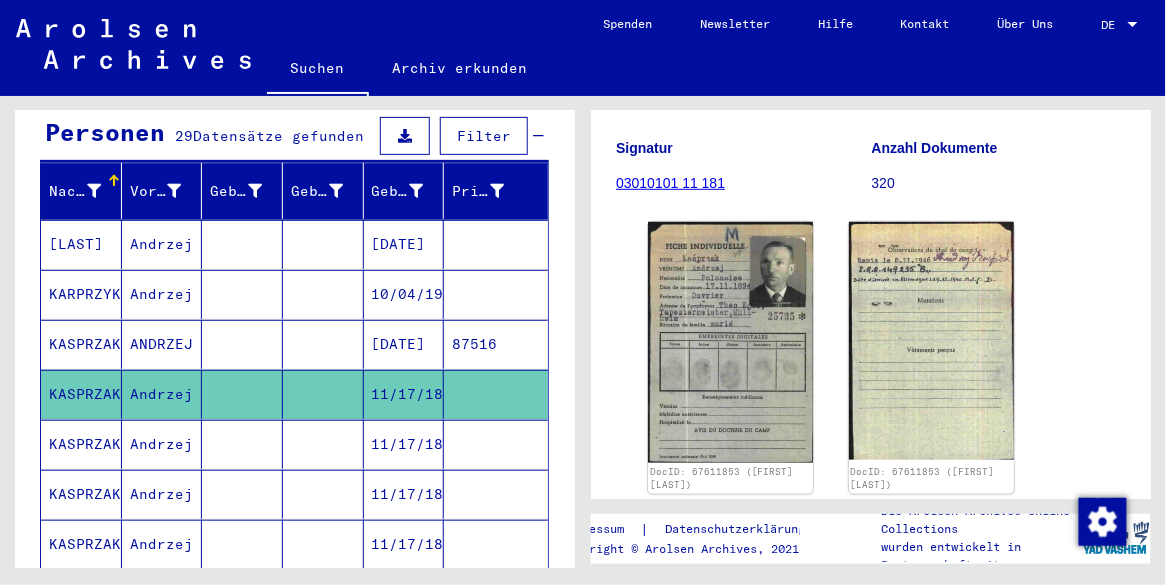 click on "87516" at bounding box center (496, 394) 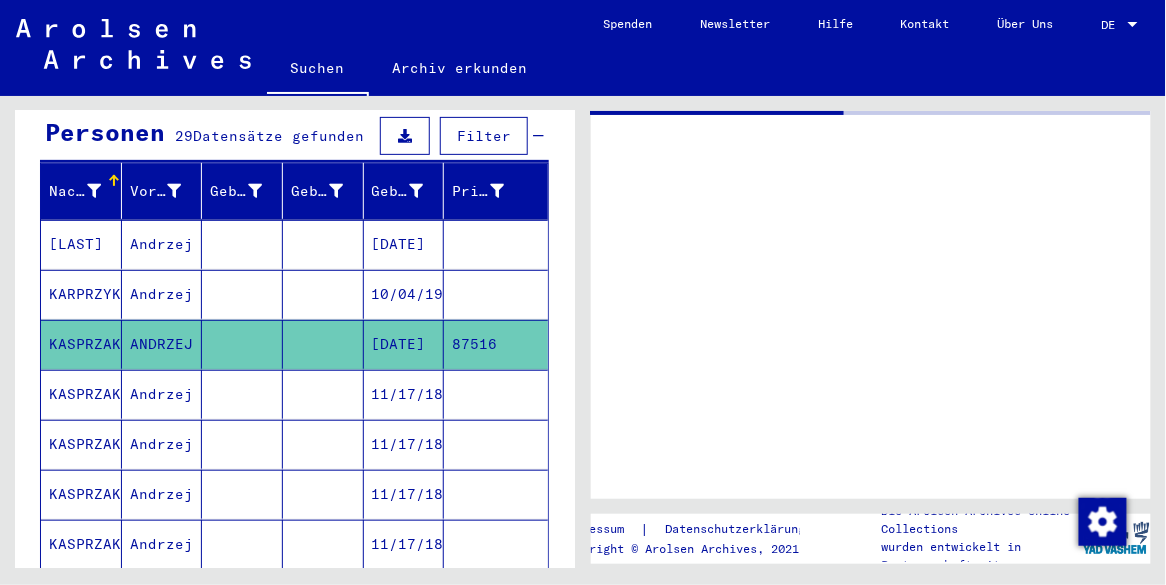 scroll, scrollTop: 0, scrollLeft: 0, axis: both 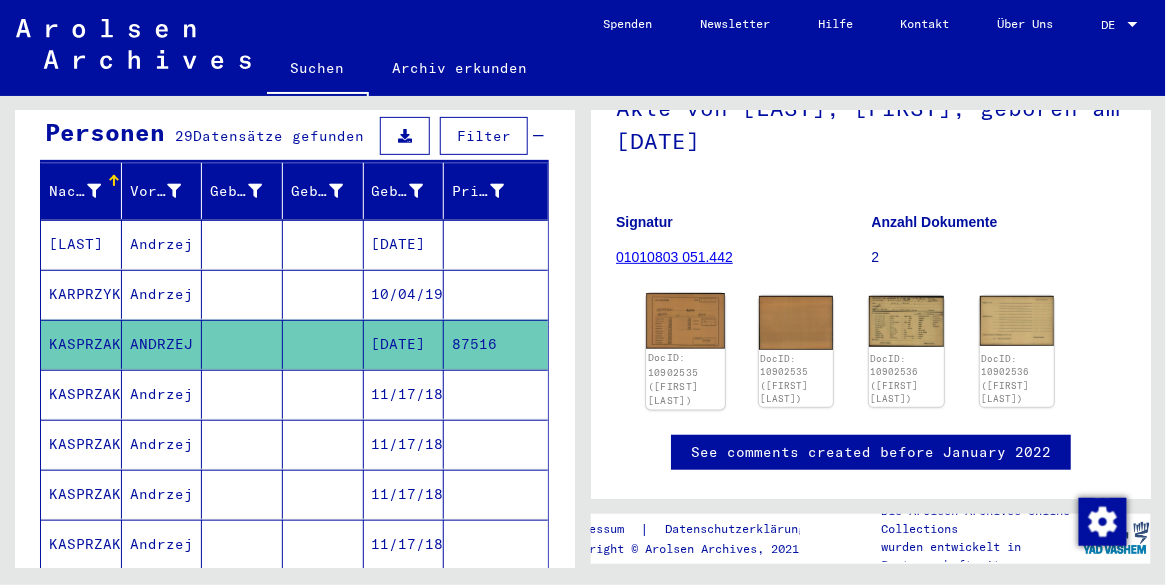 click 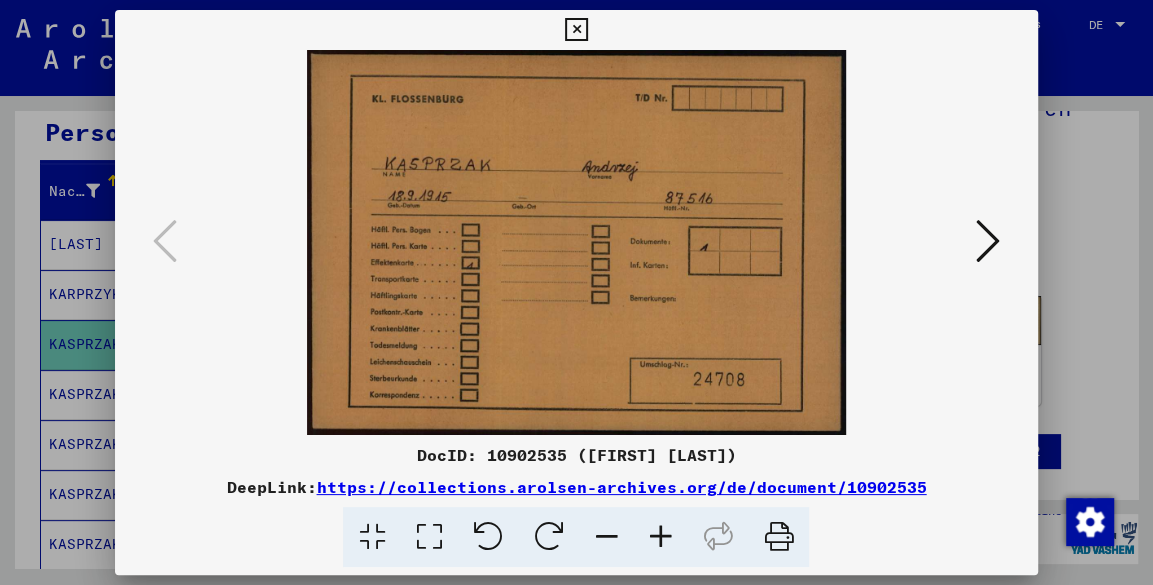 click at bounding box center (988, 241) 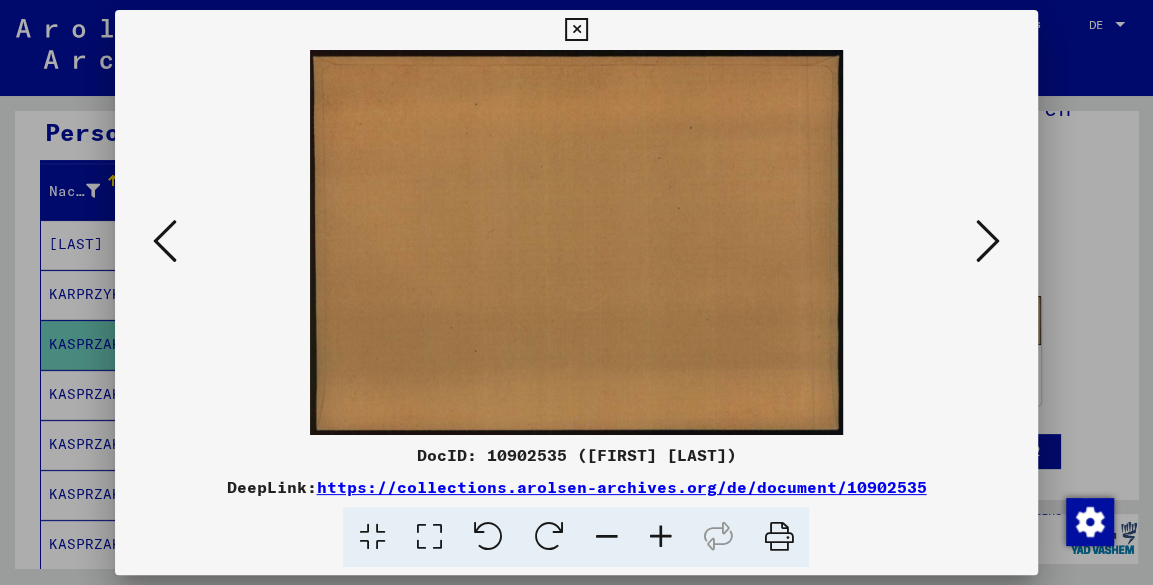 click at bounding box center [988, 241] 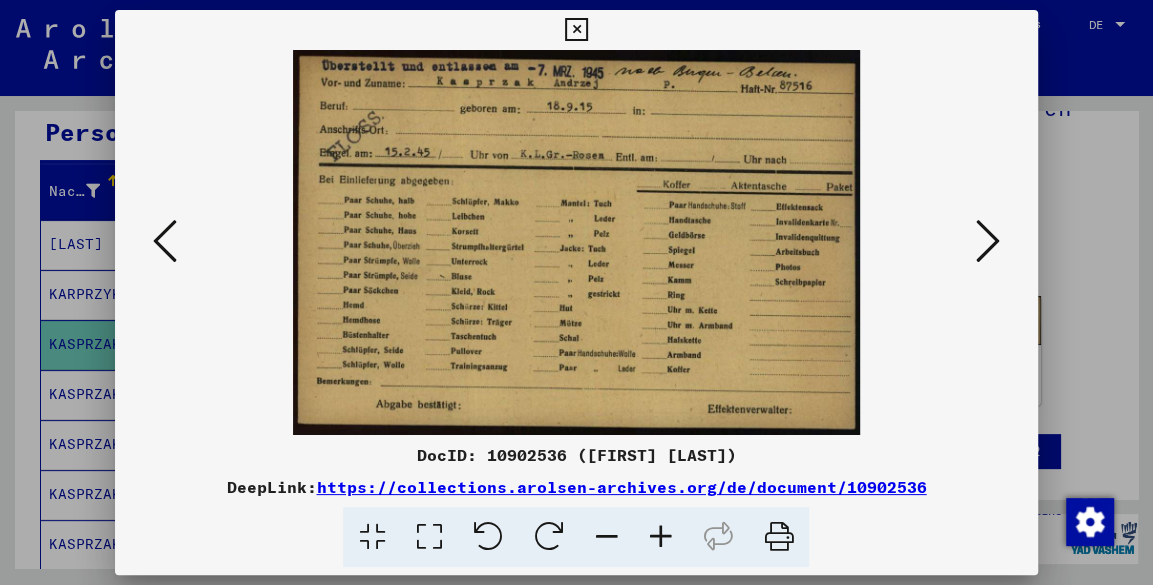 click at bounding box center [988, 241] 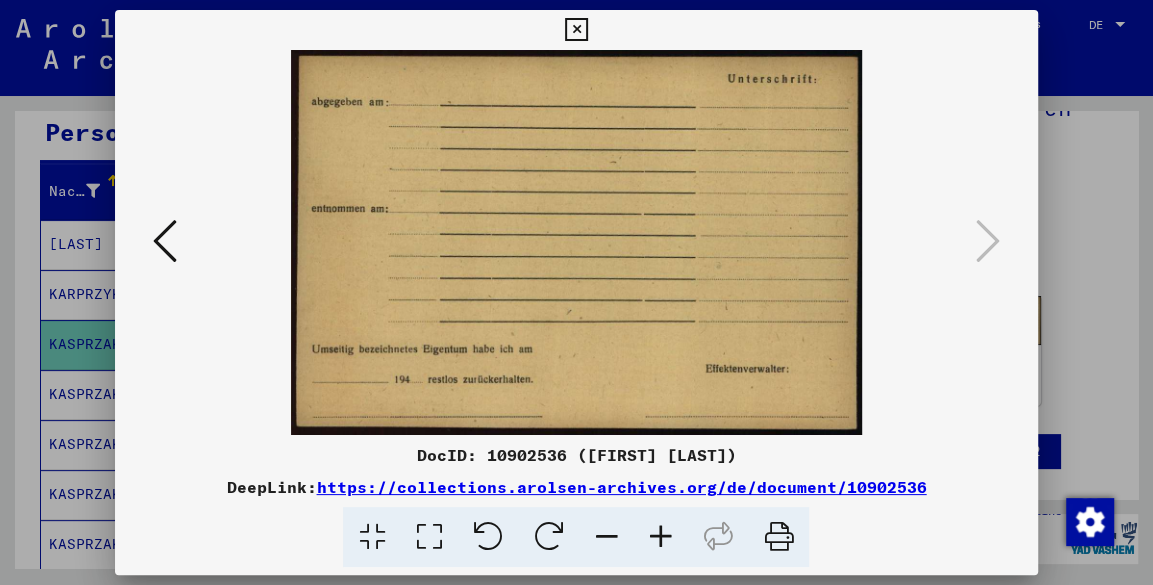 click at bounding box center [576, 30] 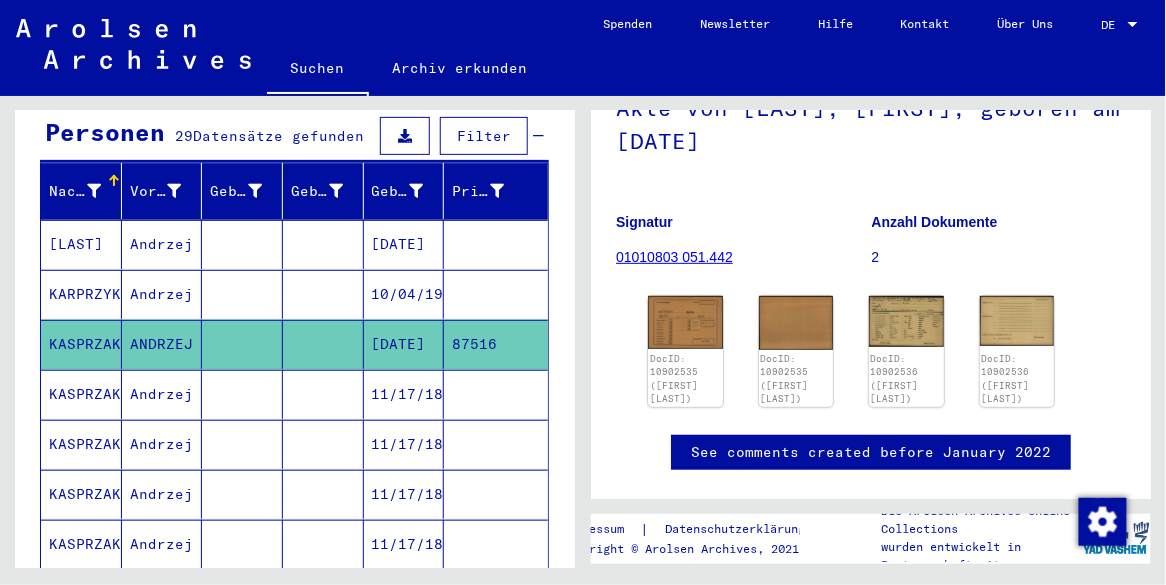 click on "10/04/1919" at bounding box center [404, 344] 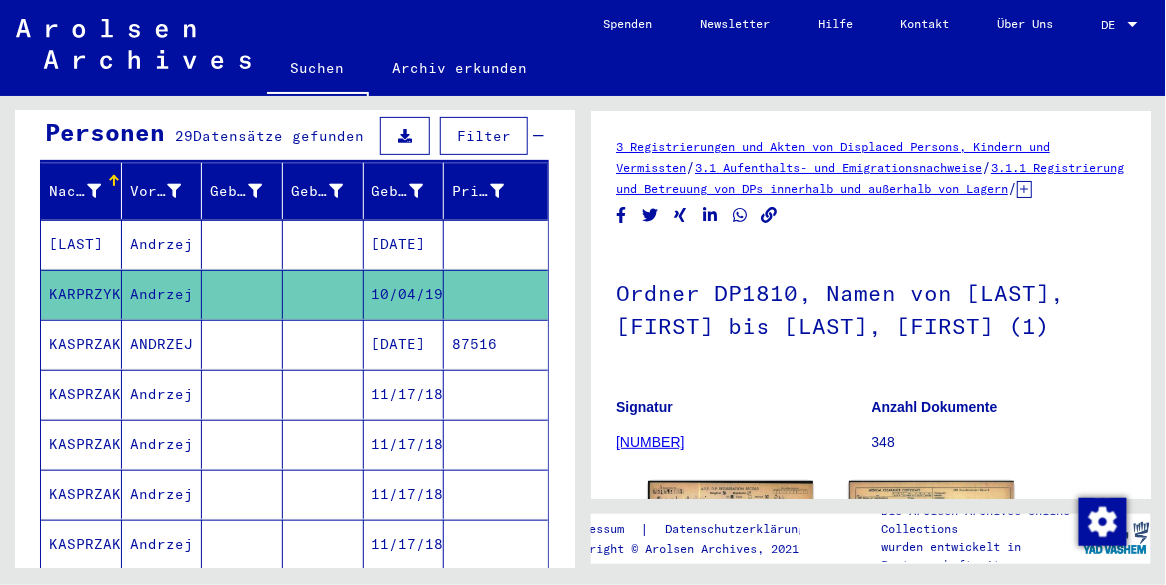 scroll, scrollTop: 0, scrollLeft: 0, axis: both 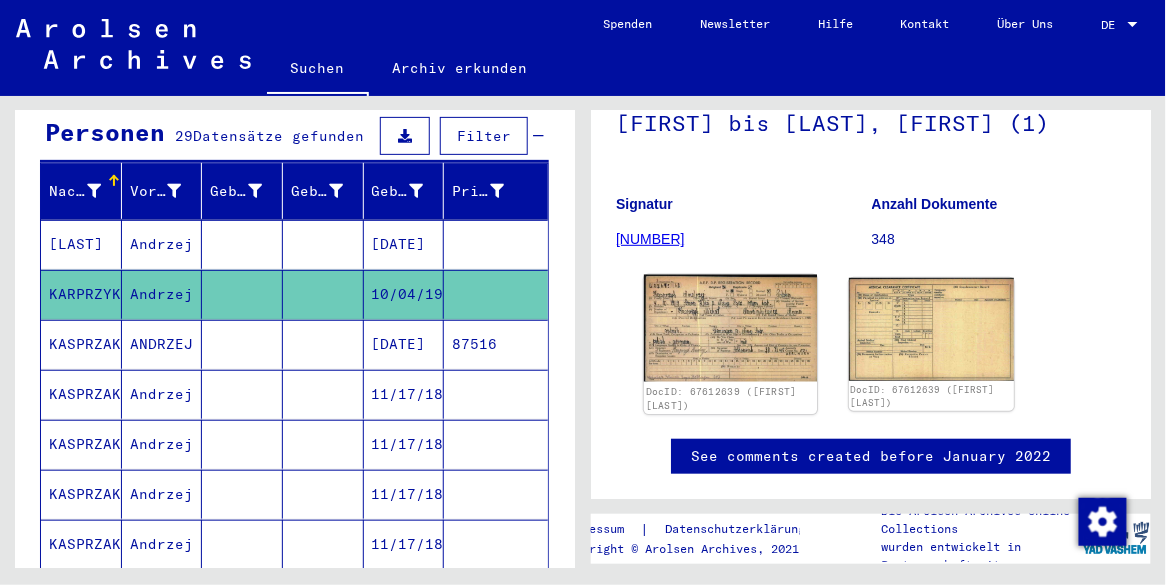 click 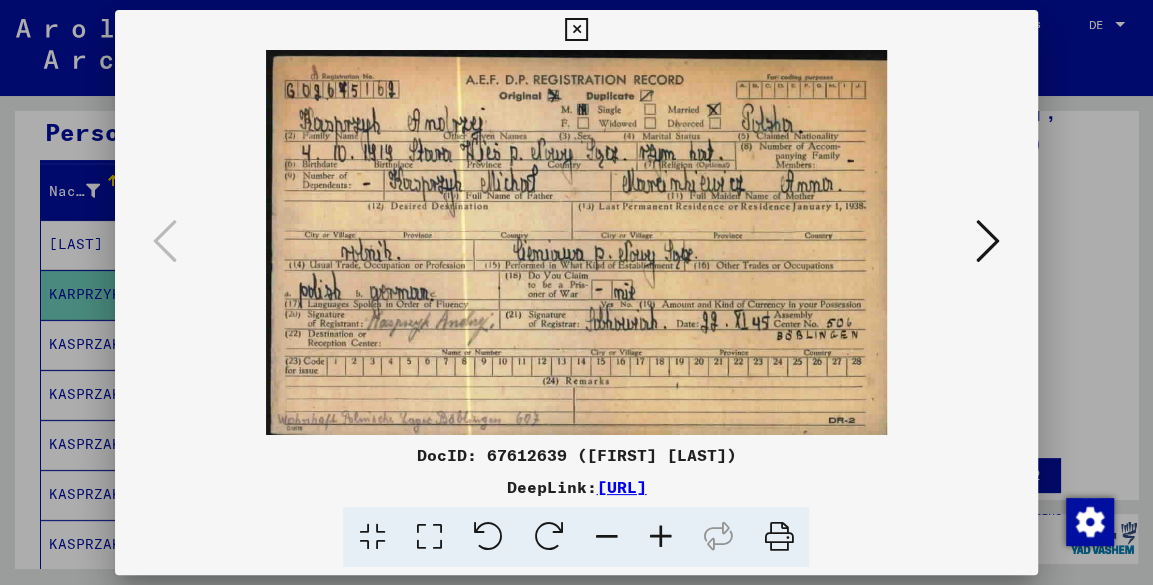 click at bounding box center (576, 30) 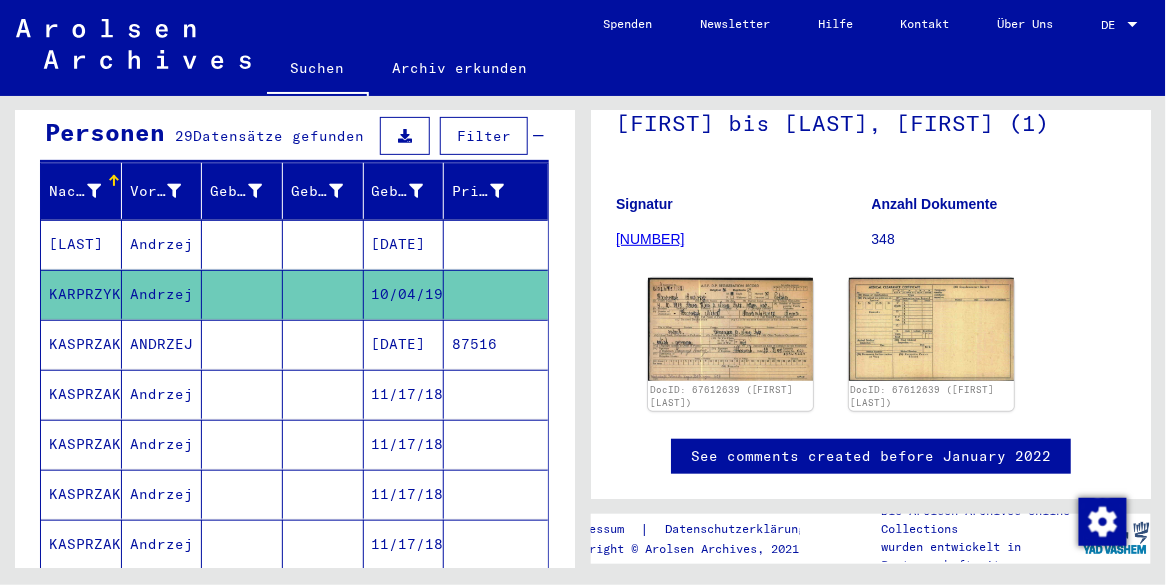 click on "11/17/1894" at bounding box center [404, 494] 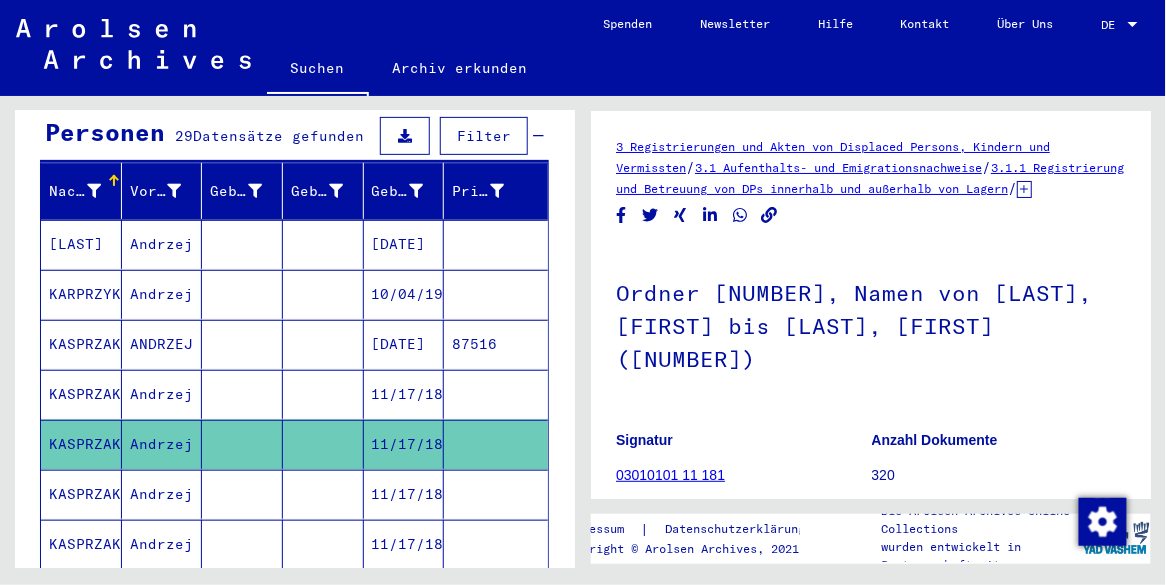 scroll, scrollTop: 0, scrollLeft: 0, axis: both 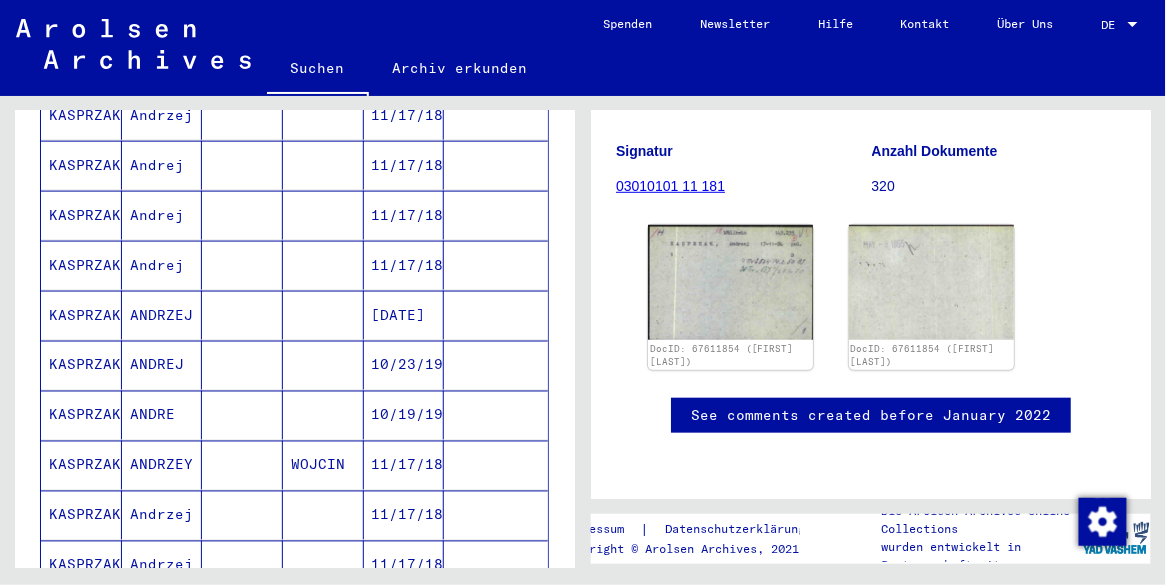 click on "[DATE]" at bounding box center (404, 365) 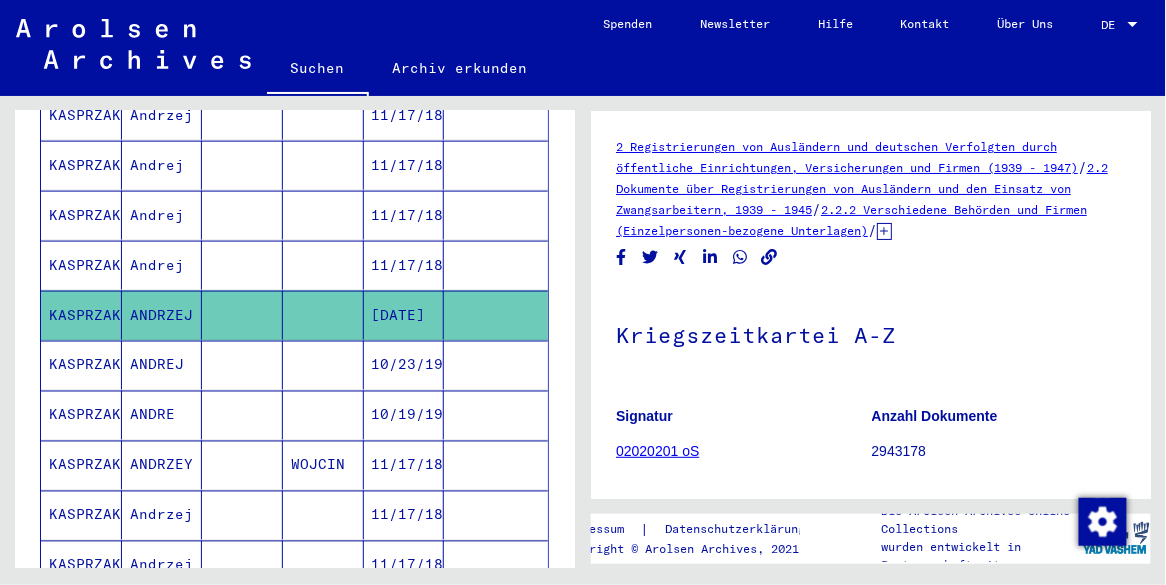 scroll, scrollTop: 0, scrollLeft: 0, axis: both 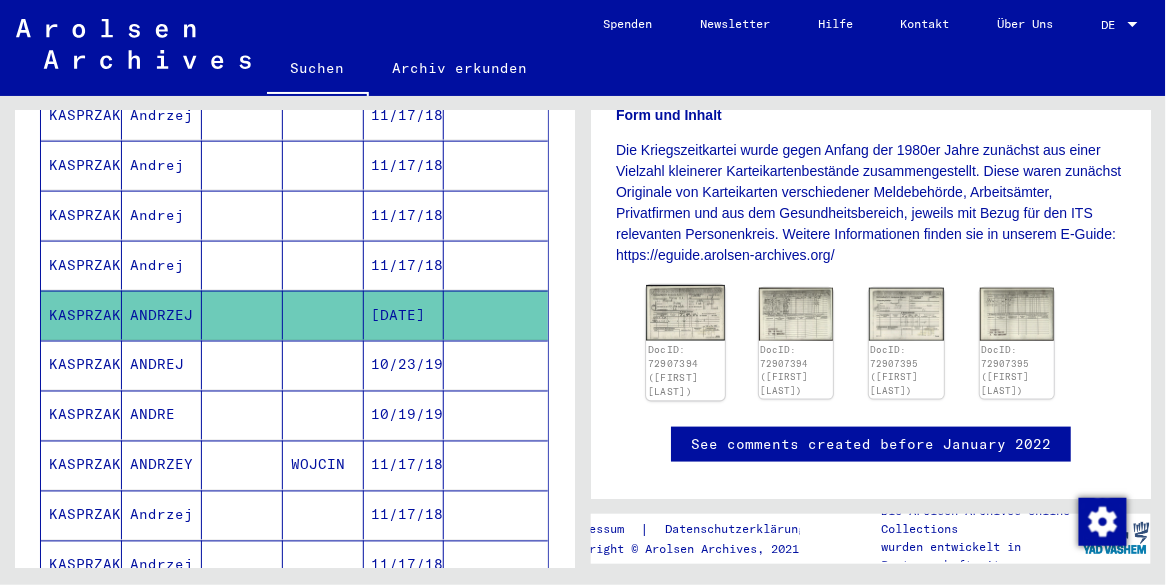 click 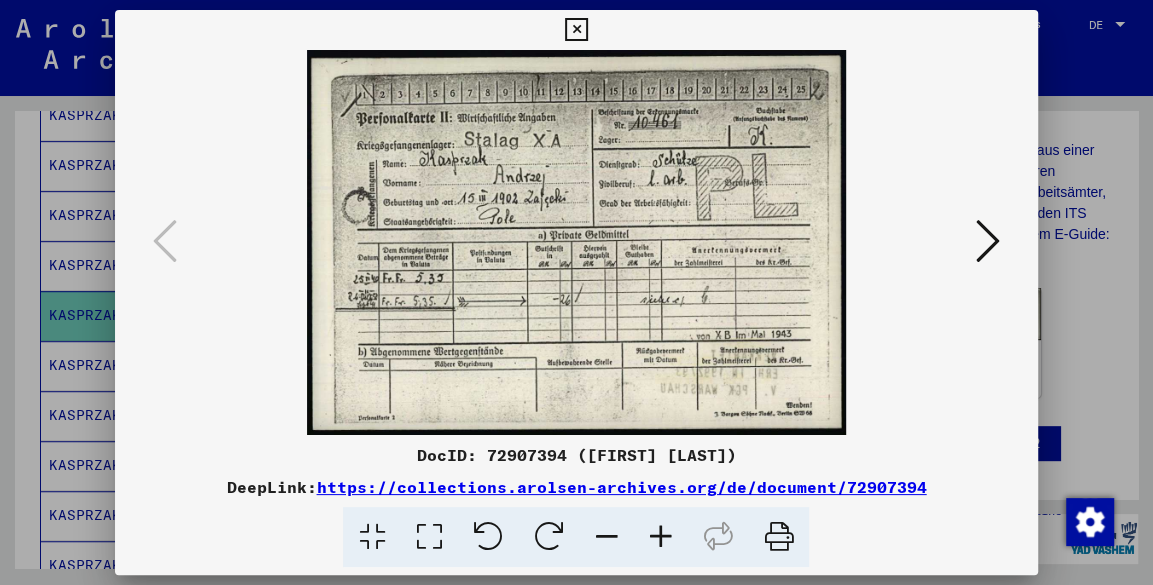 click at bounding box center (988, 241) 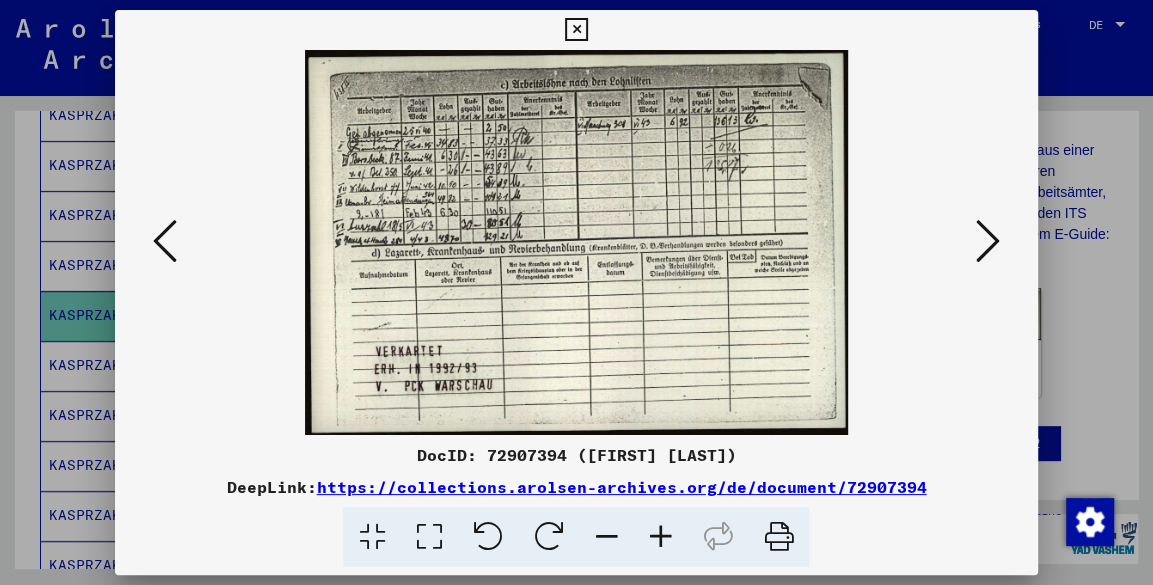 click at bounding box center [988, 241] 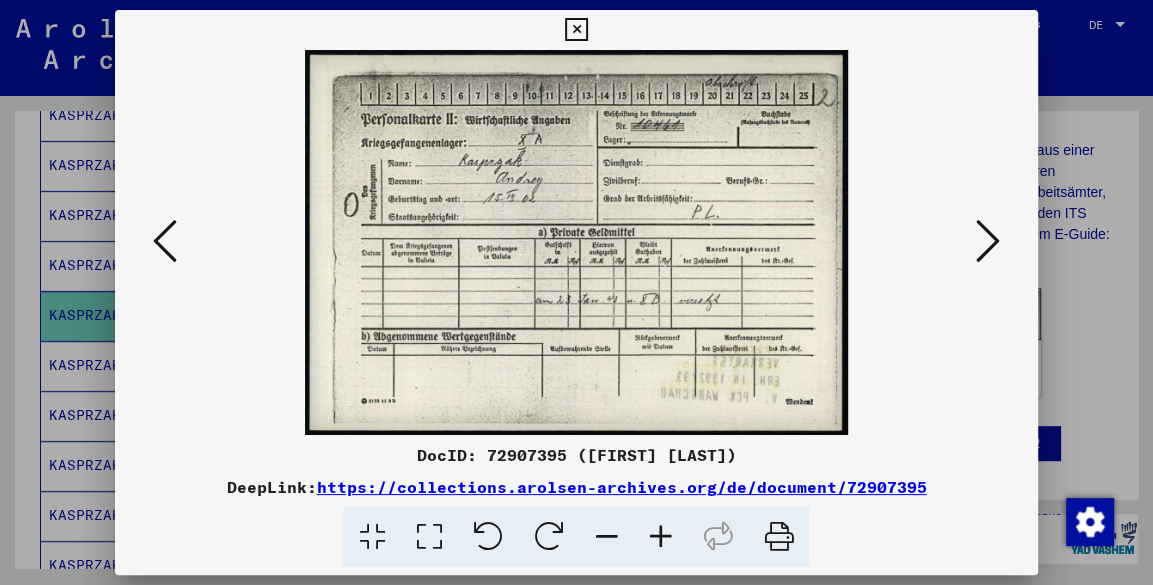 click at bounding box center (988, 241) 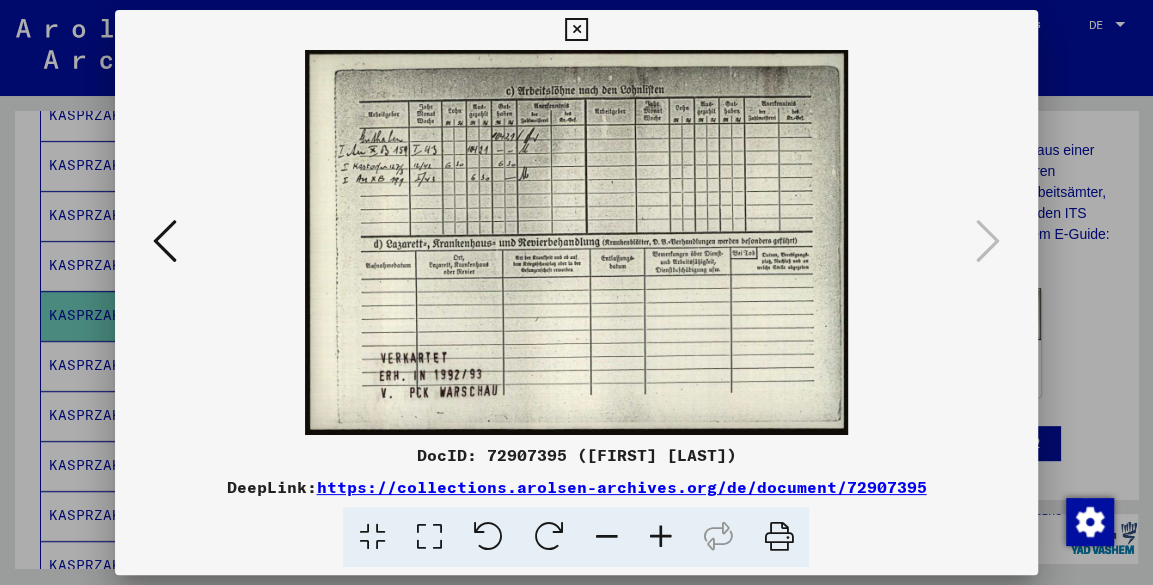 click at bounding box center [576, 30] 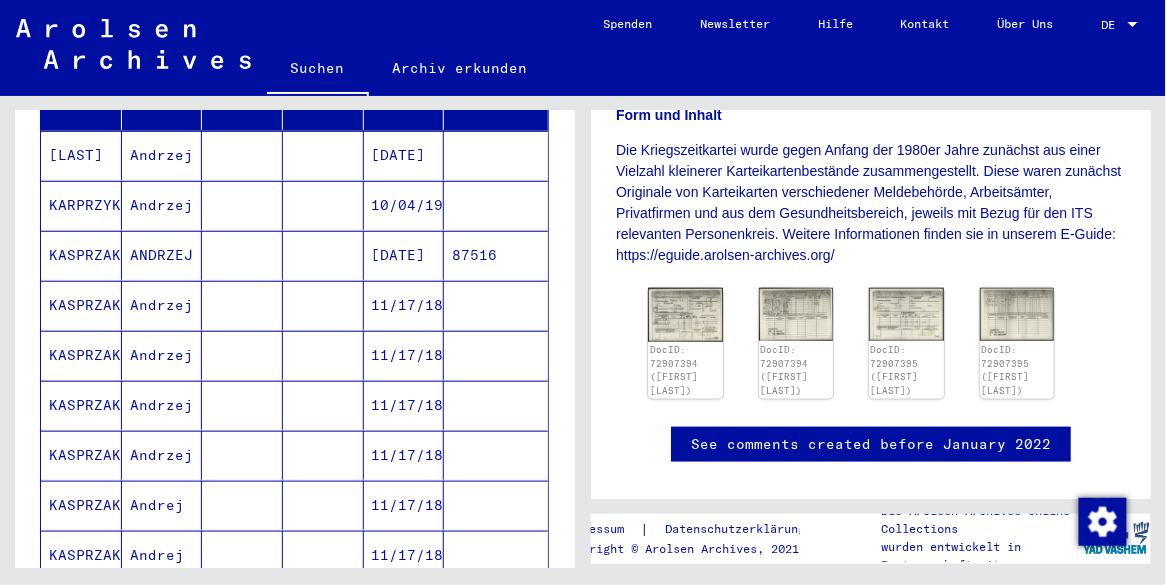 scroll, scrollTop: 185, scrollLeft: 0, axis: vertical 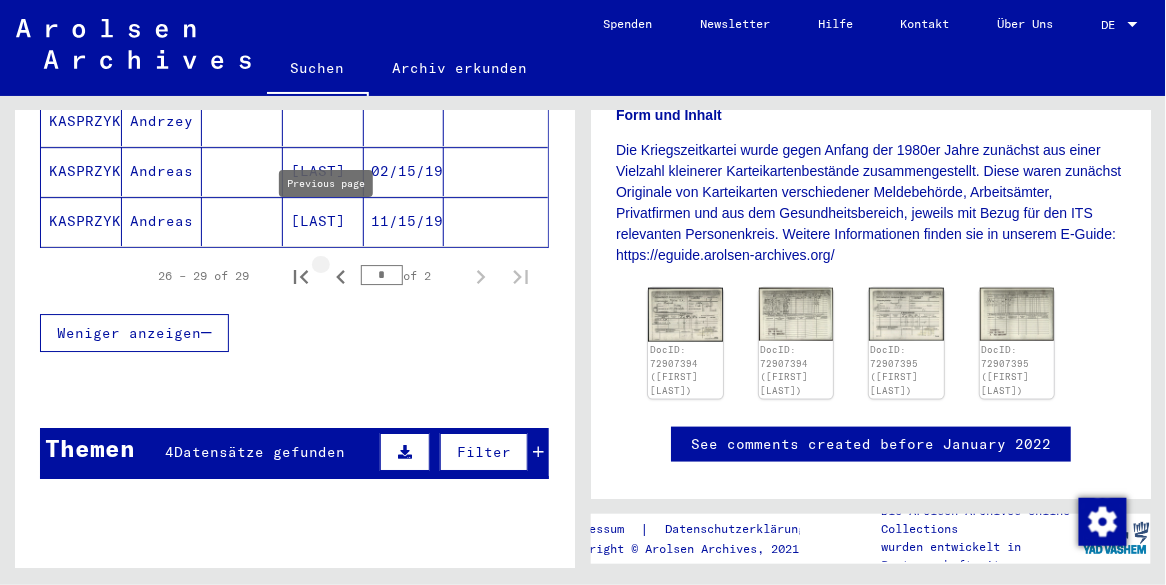 click 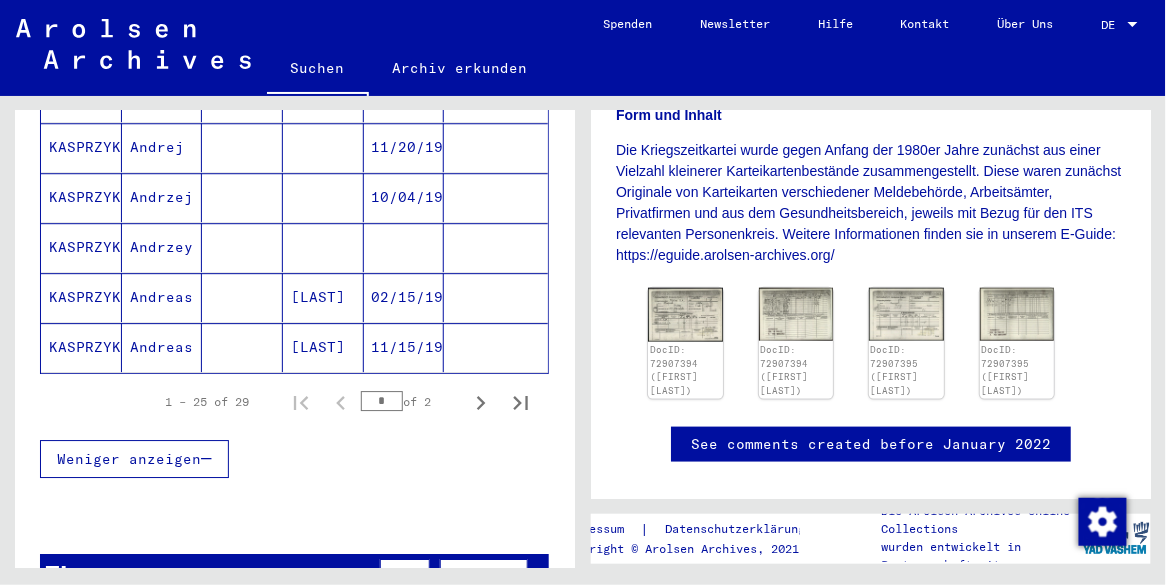 scroll, scrollTop: 1376, scrollLeft: 0, axis: vertical 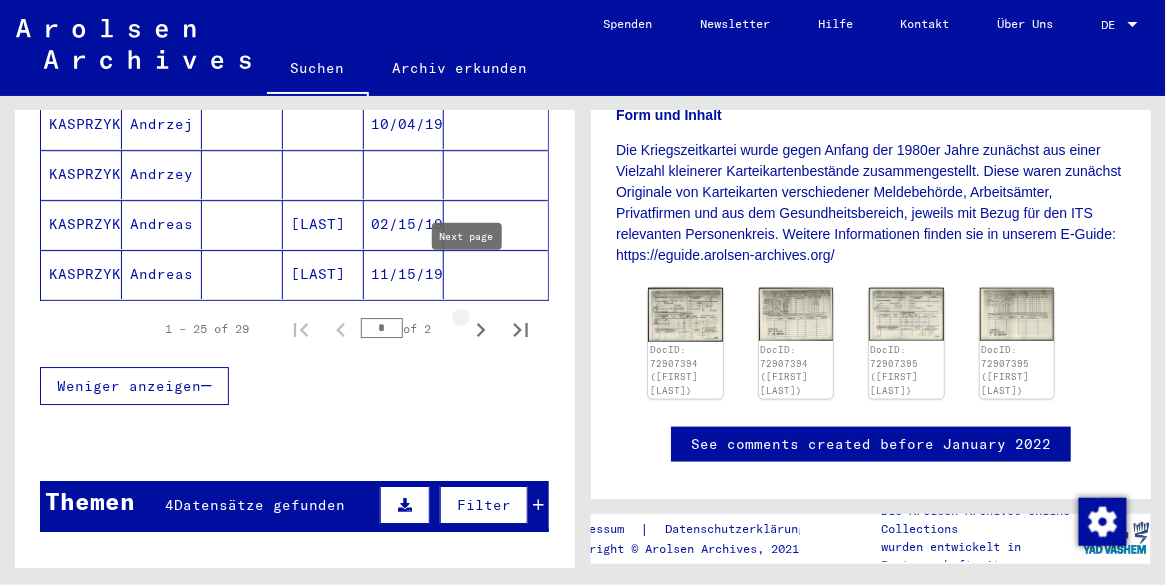 click 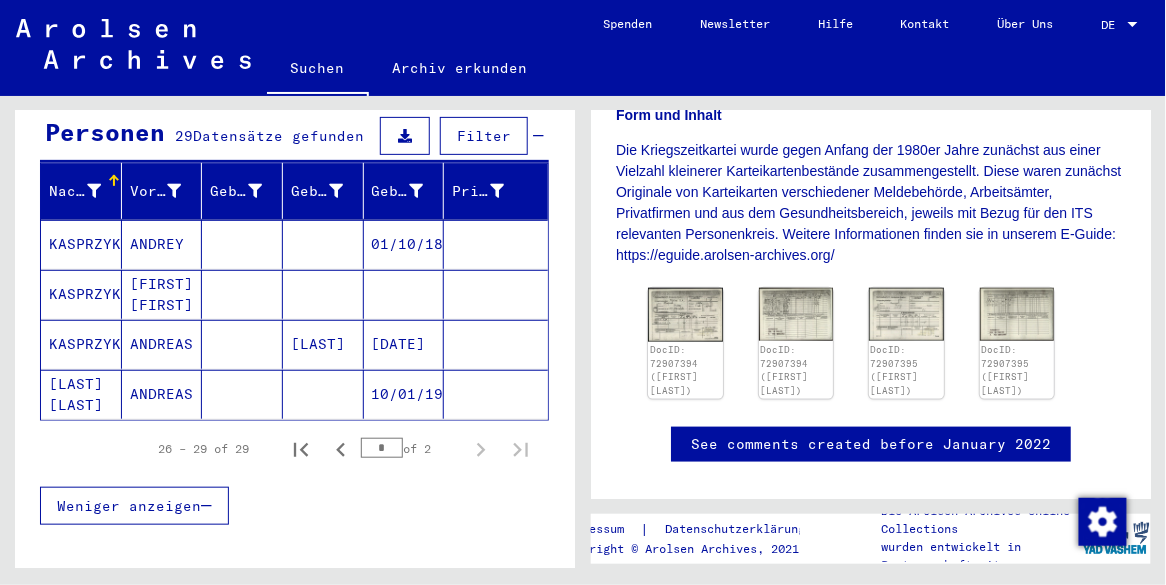 scroll, scrollTop: 196, scrollLeft: 0, axis: vertical 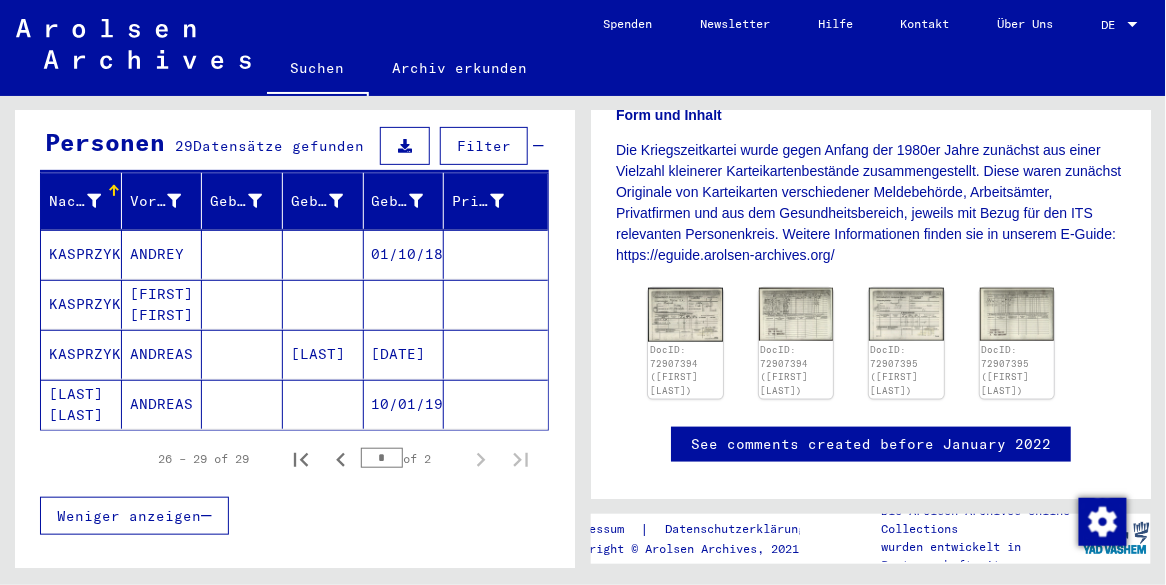 click on "10/01/1912" 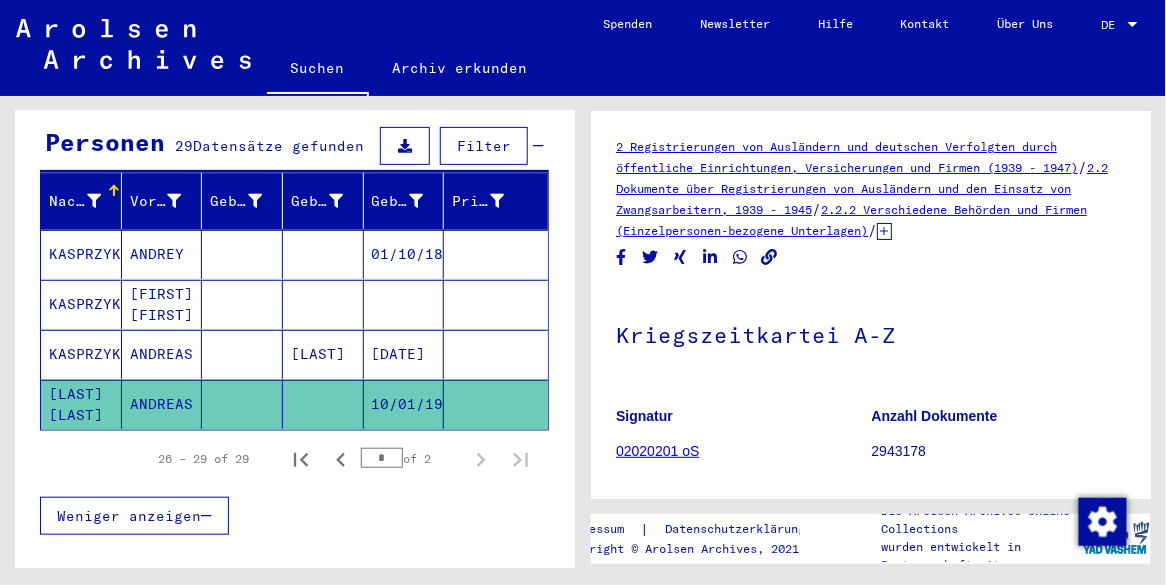 scroll, scrollTop: 0, scrollLeft: 0, axis: both 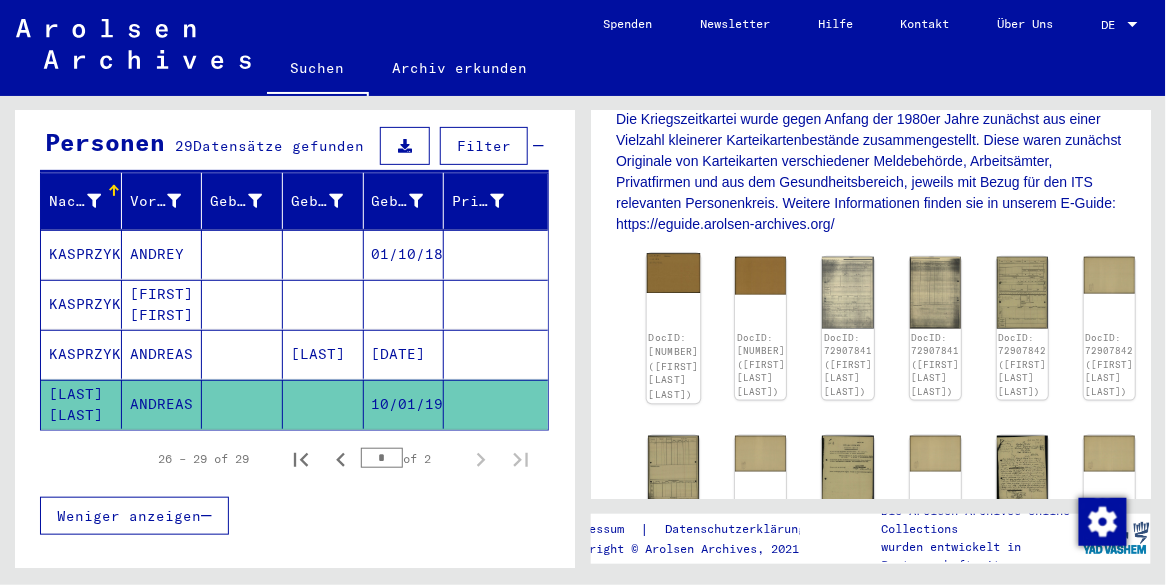click 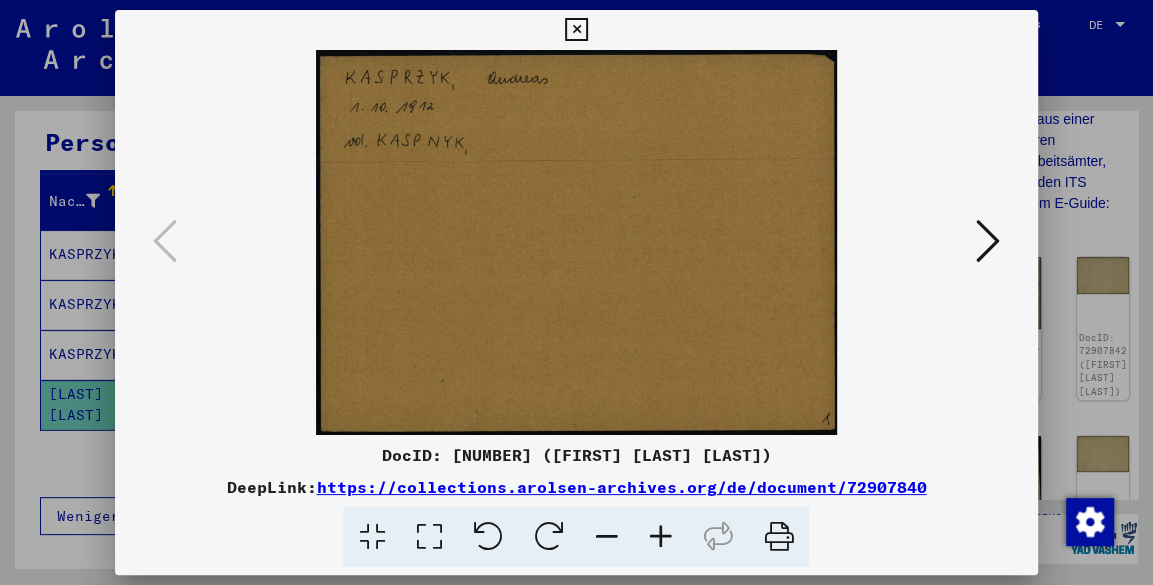 click at bounding box center (988, 241) 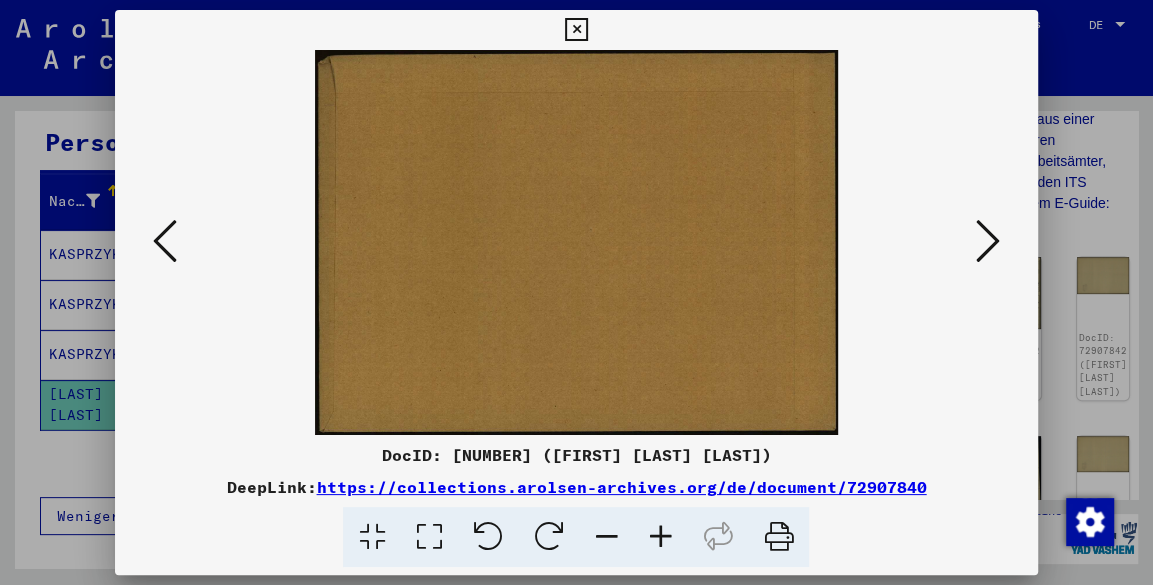 click at bounding box center (988, 241) 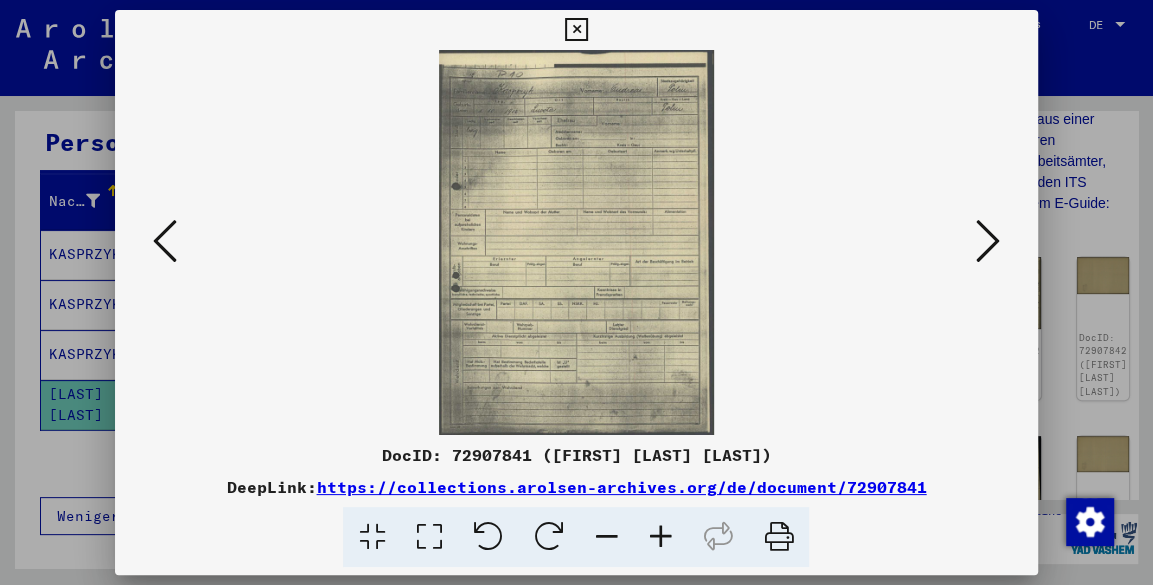 click at bounding box center (988, 241) 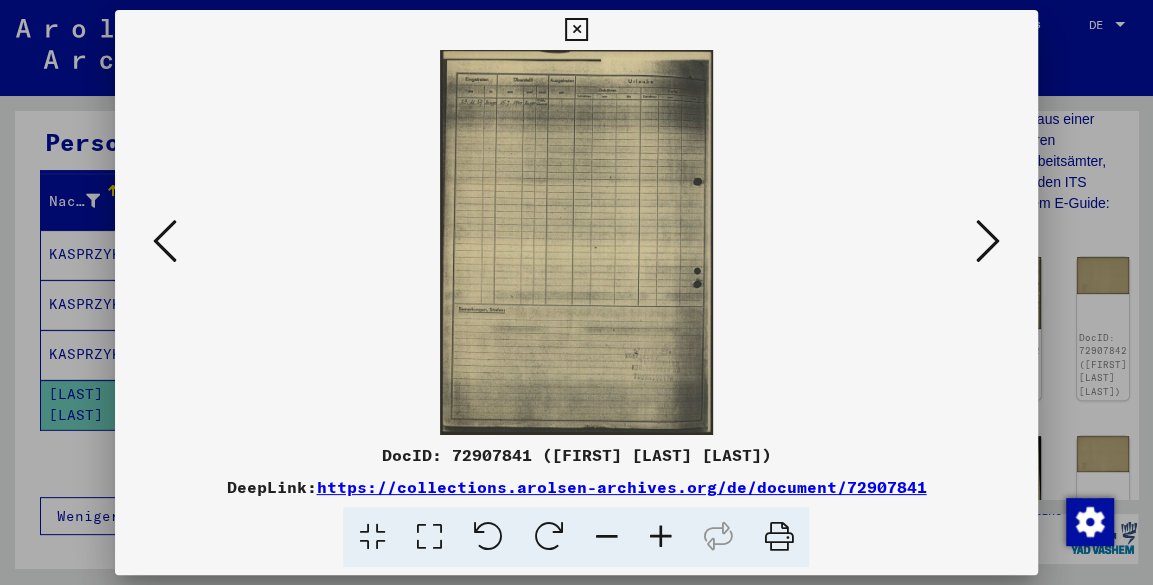 click at bounding box center (576, 30) 